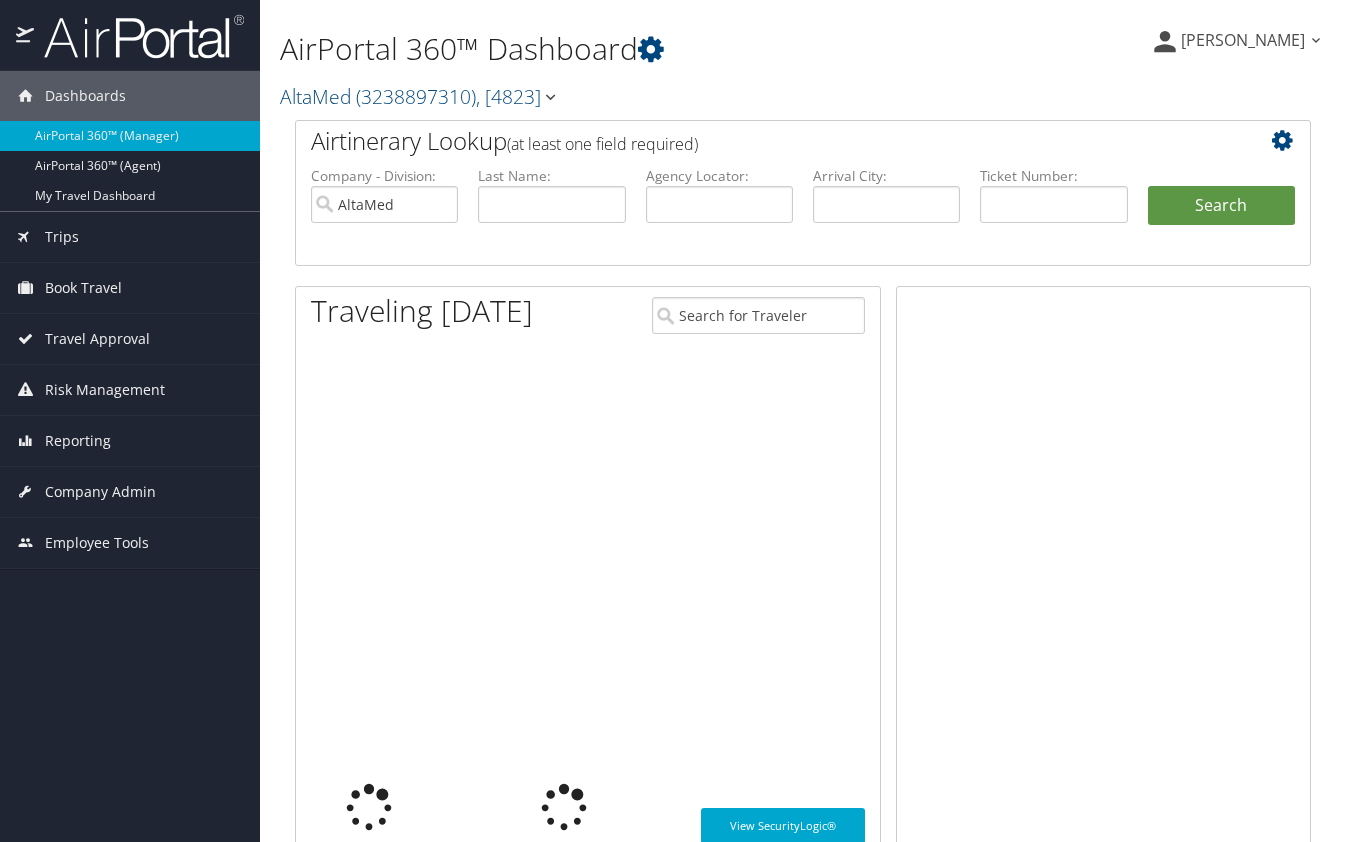 scroll, scrollTop: 0, scrollLeft: 0, axis: both 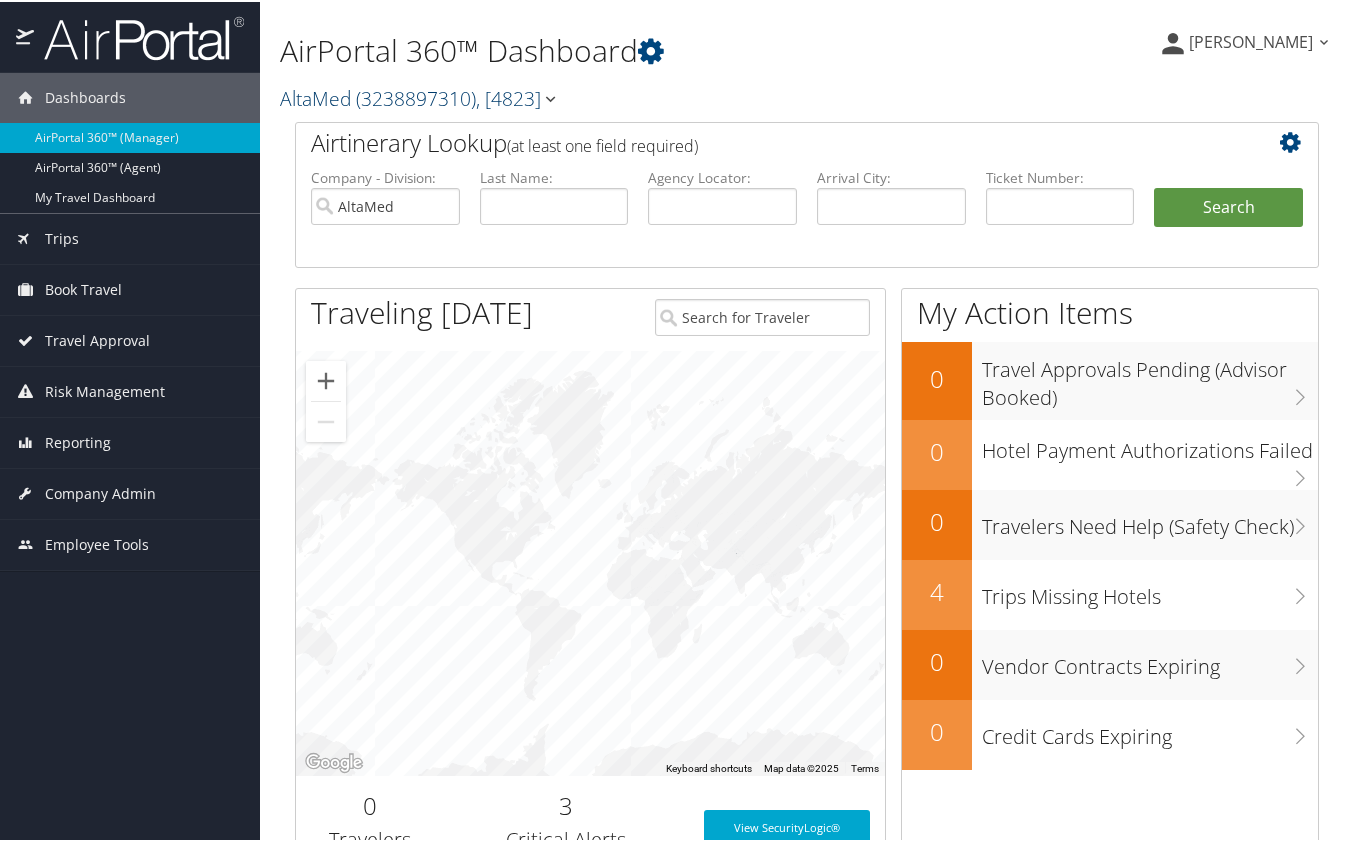 click at bounding box center (550, 97) 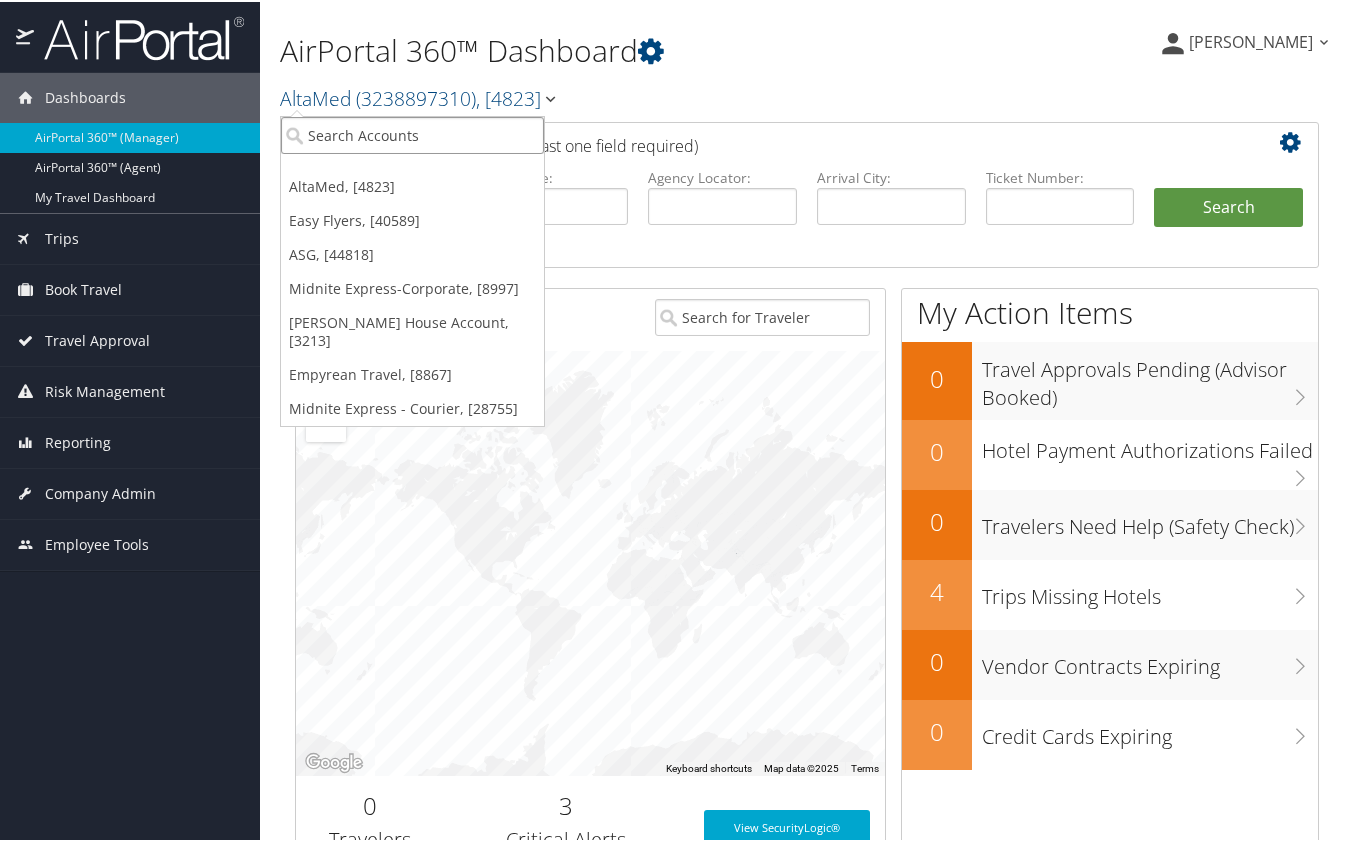 click at bounding box center [412, 133] 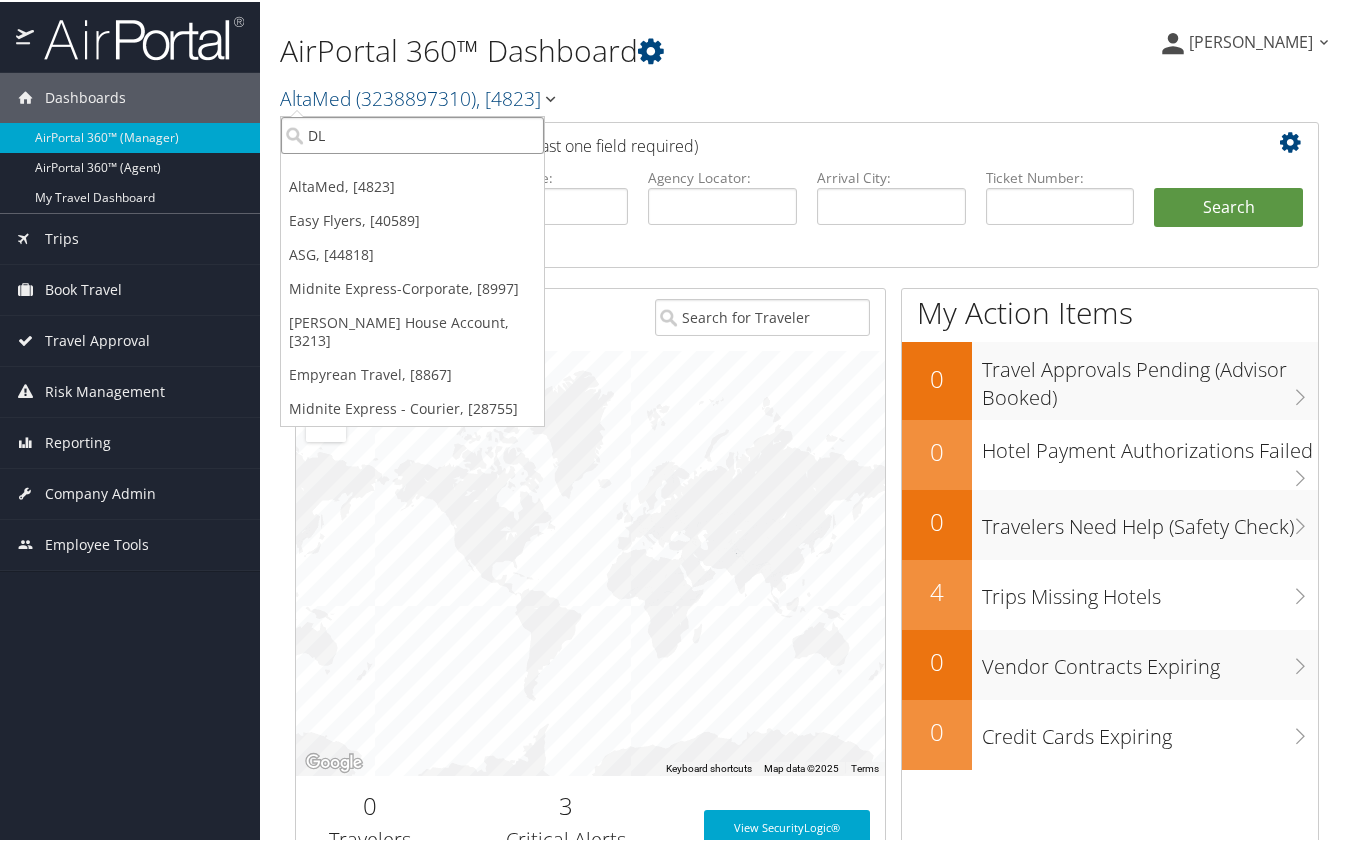 type on "DLI" 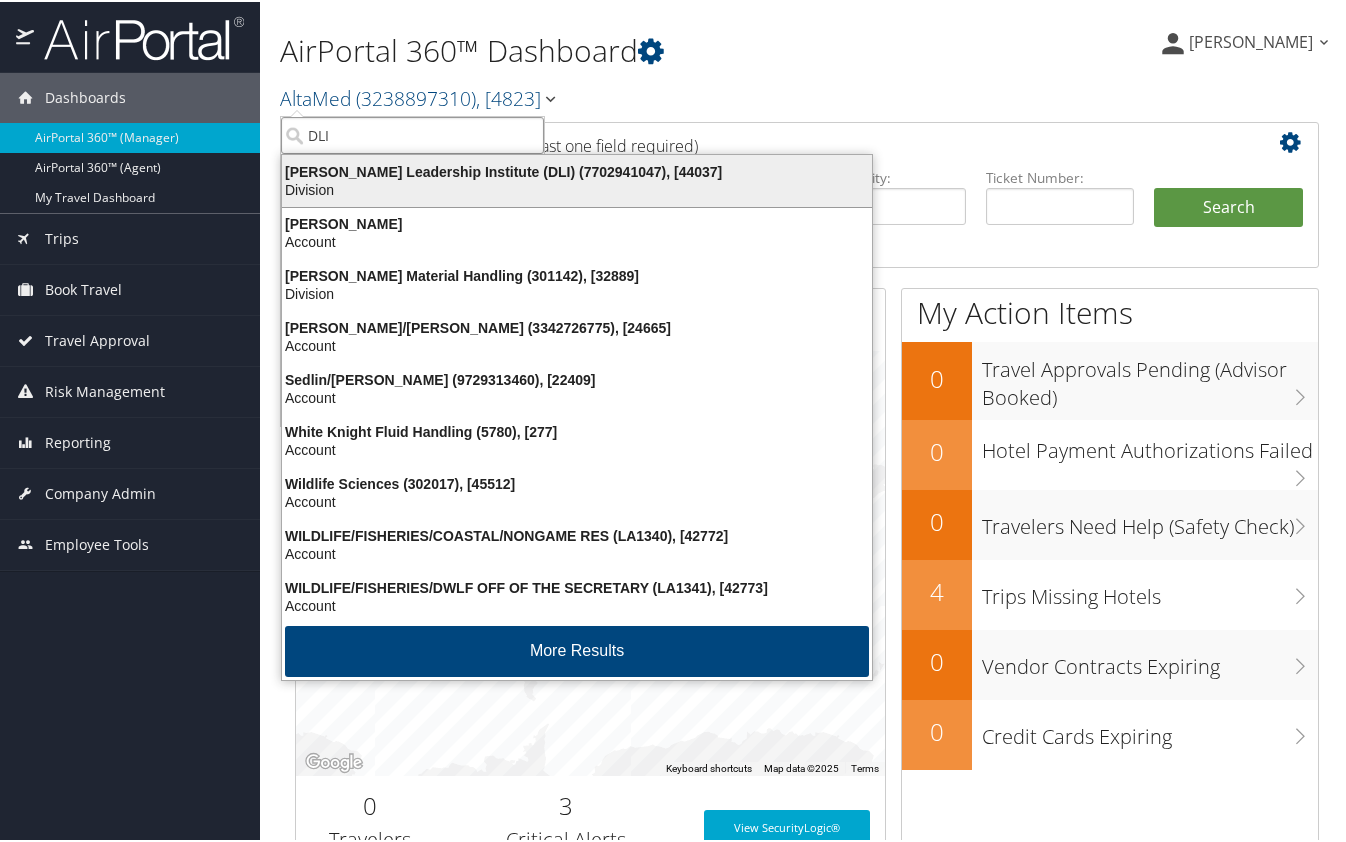 click on "Division" at bounding box center (577, 188) 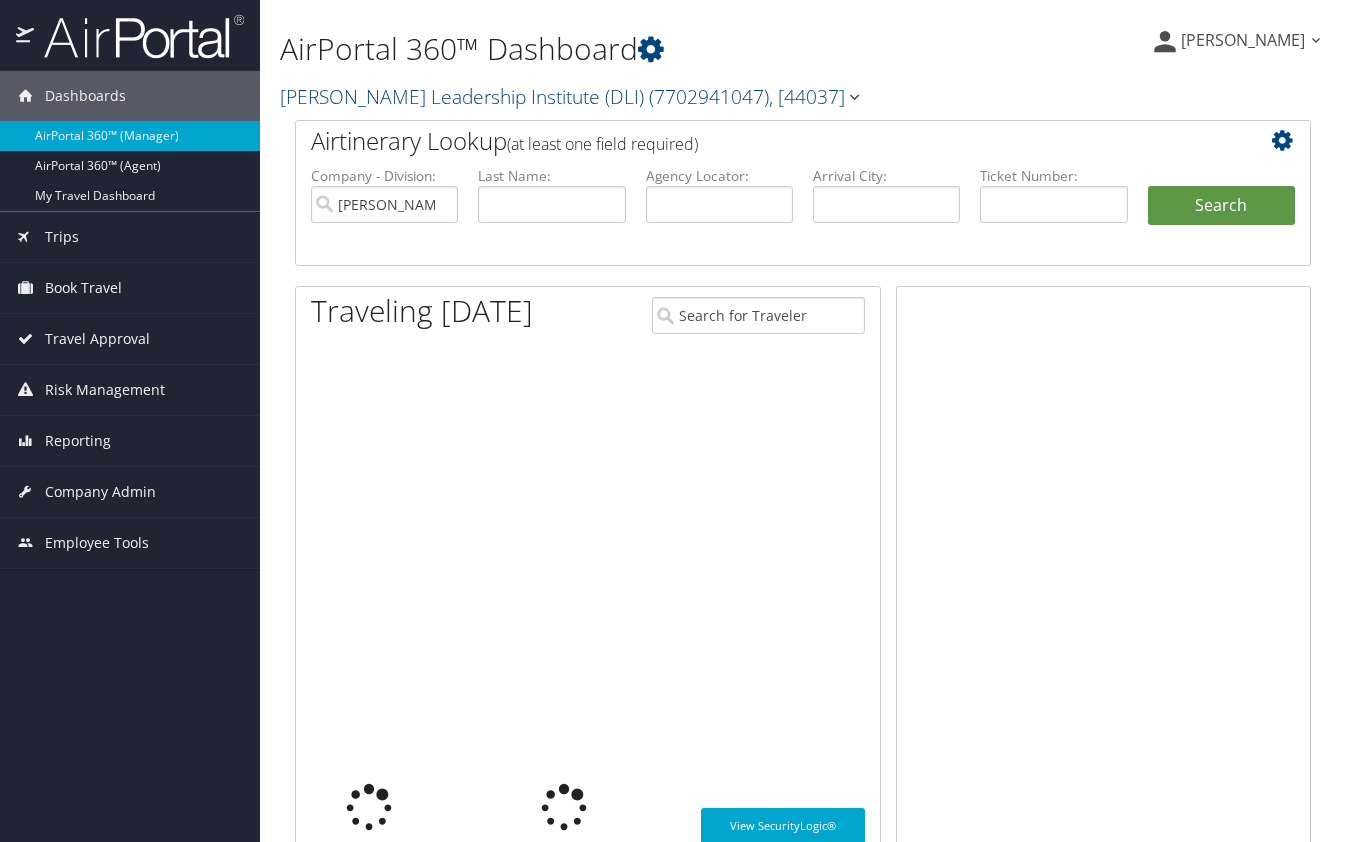 scroll, scrollTop: 0, scrollLeft: 0, axis: both 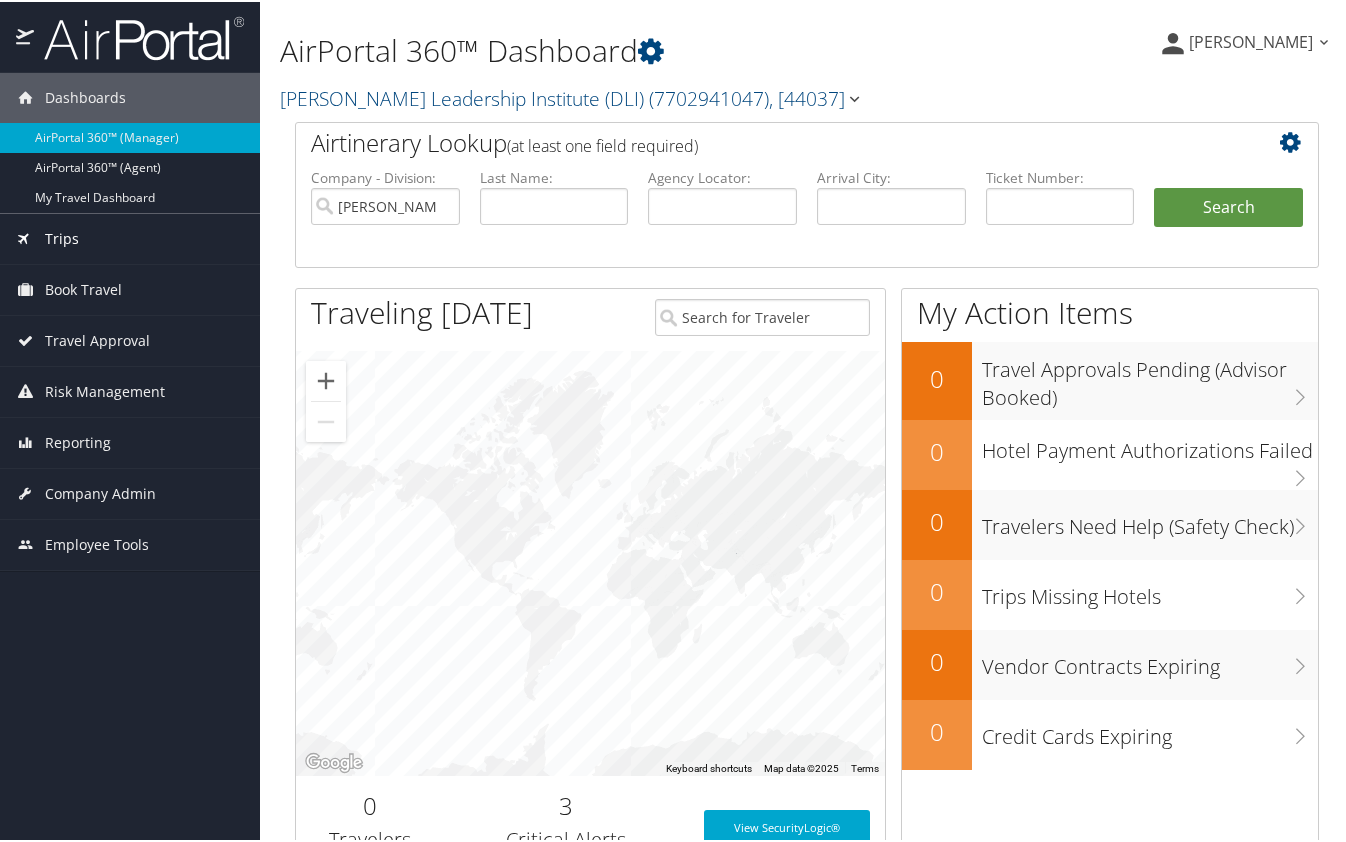 click on "Trips" at bounding box center [62, 237] 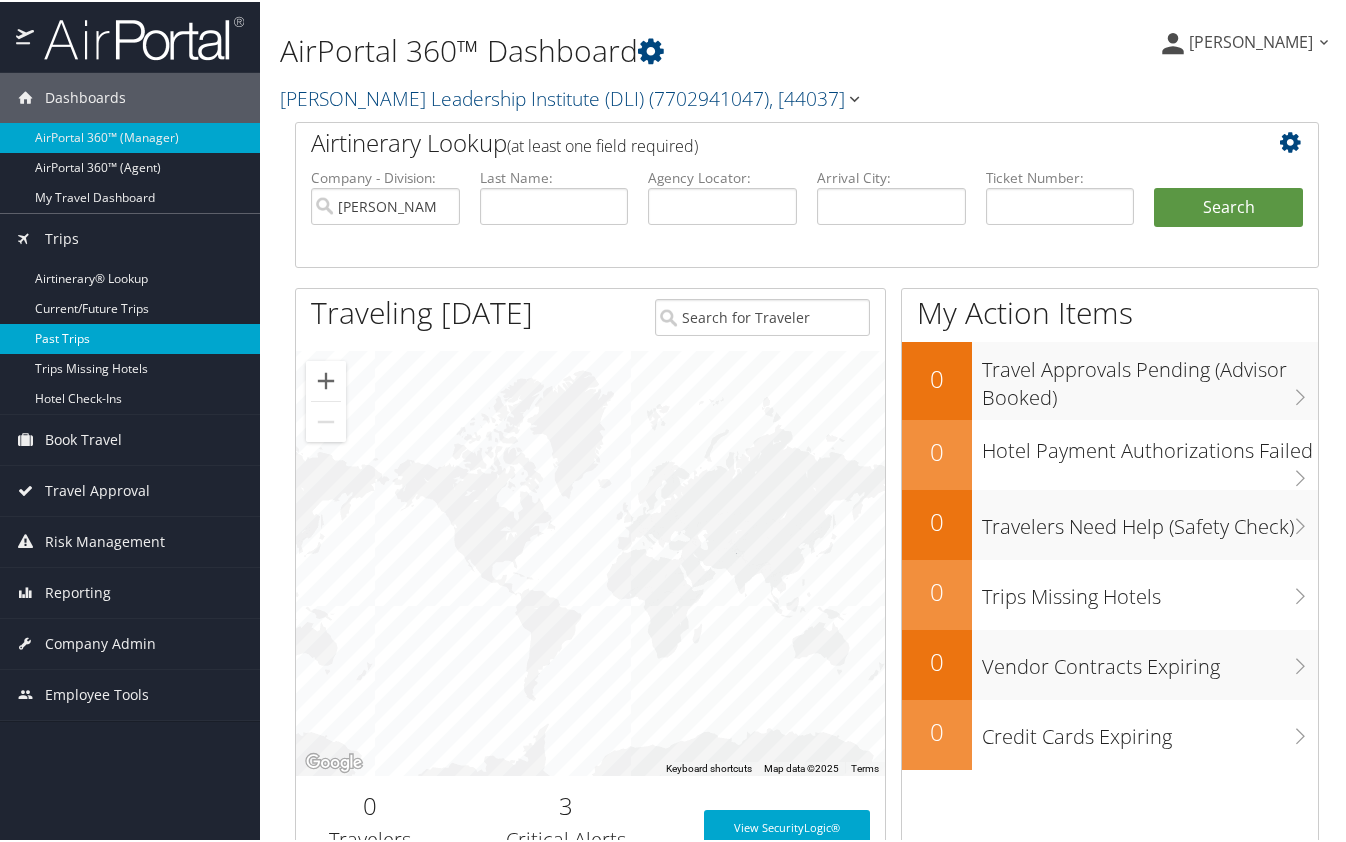 click on "Past Trips" at bounding box center [130, 337] 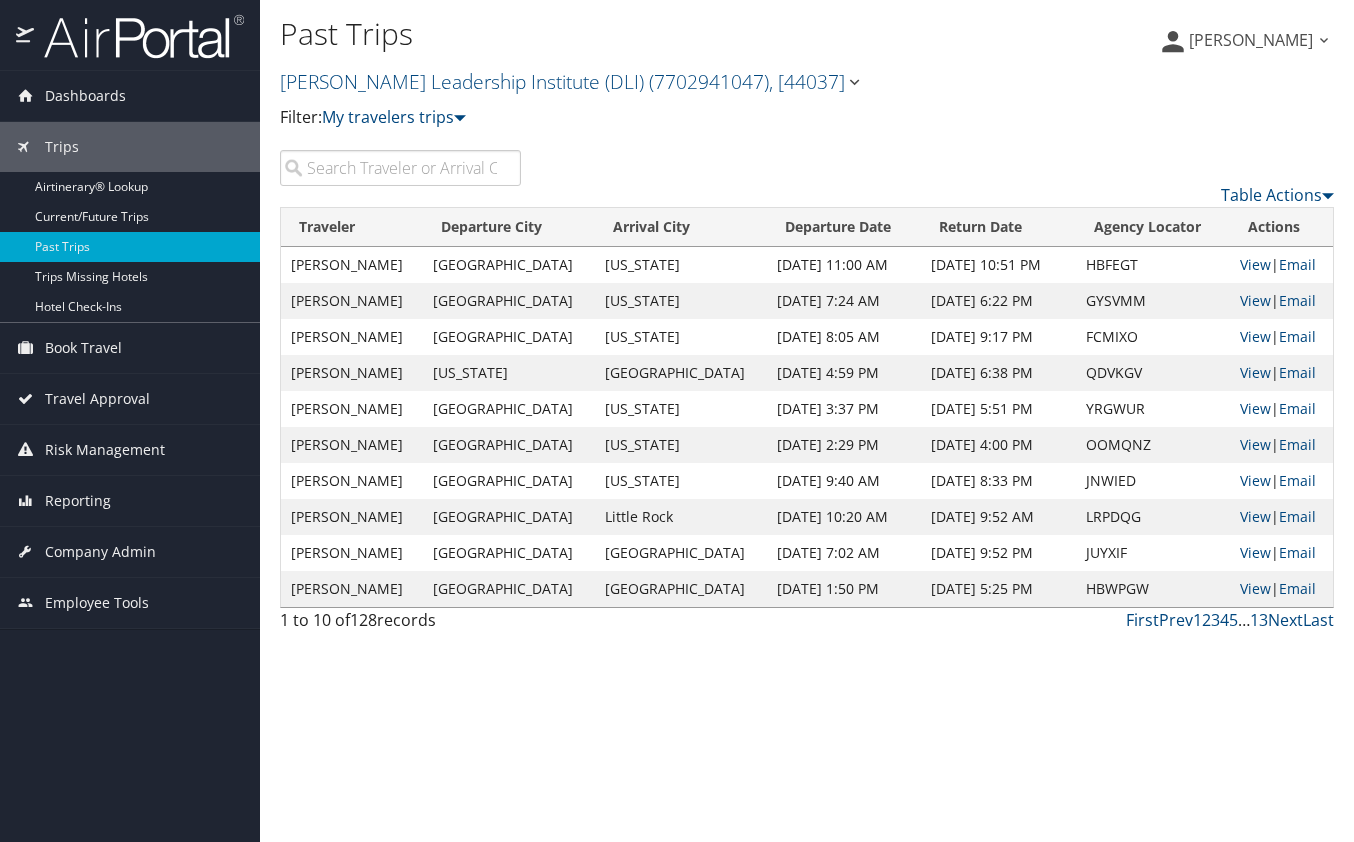 scroll, scrollTop: 0, scrollLeft: 0, axis: both 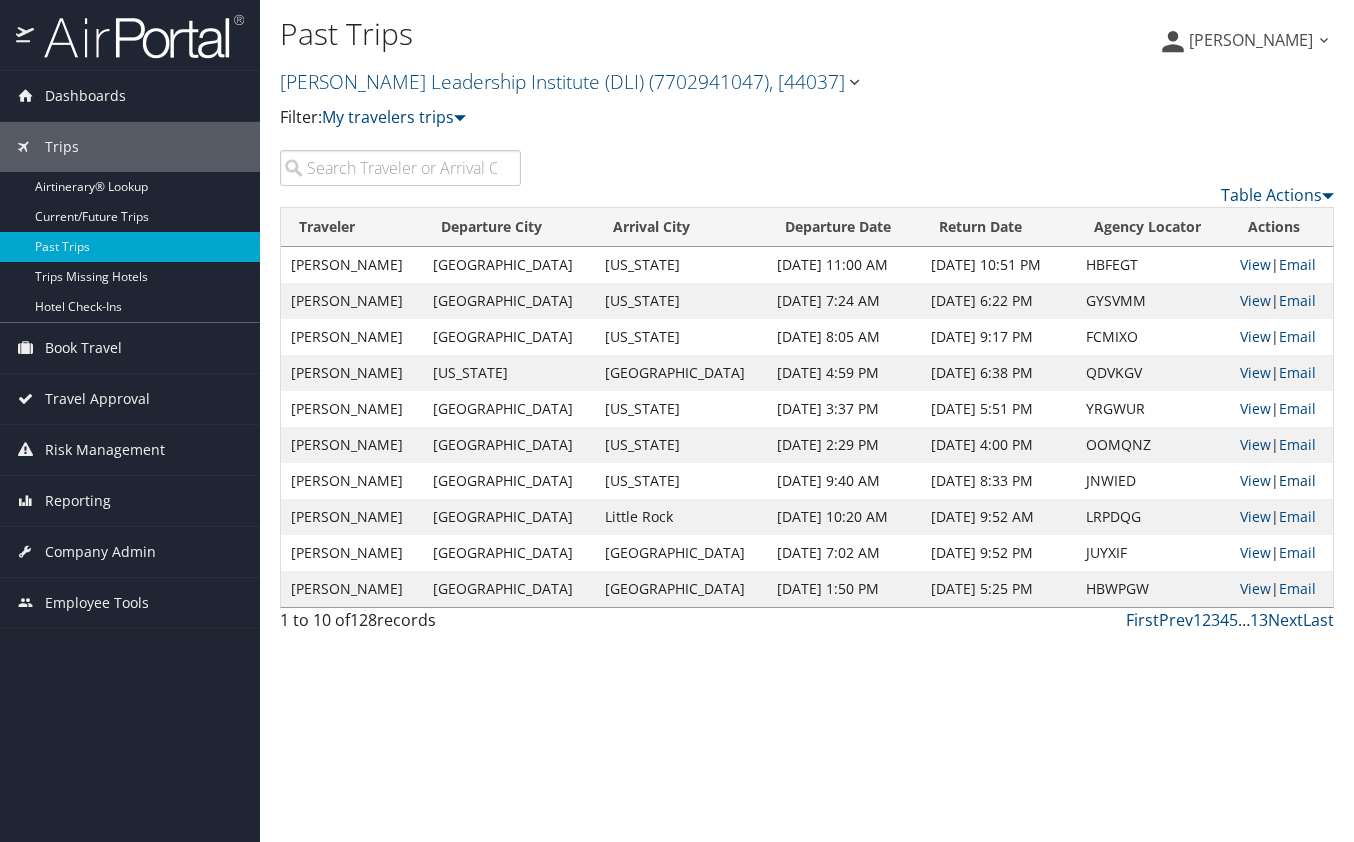click on "Email" at bounding box center [1297, 480] 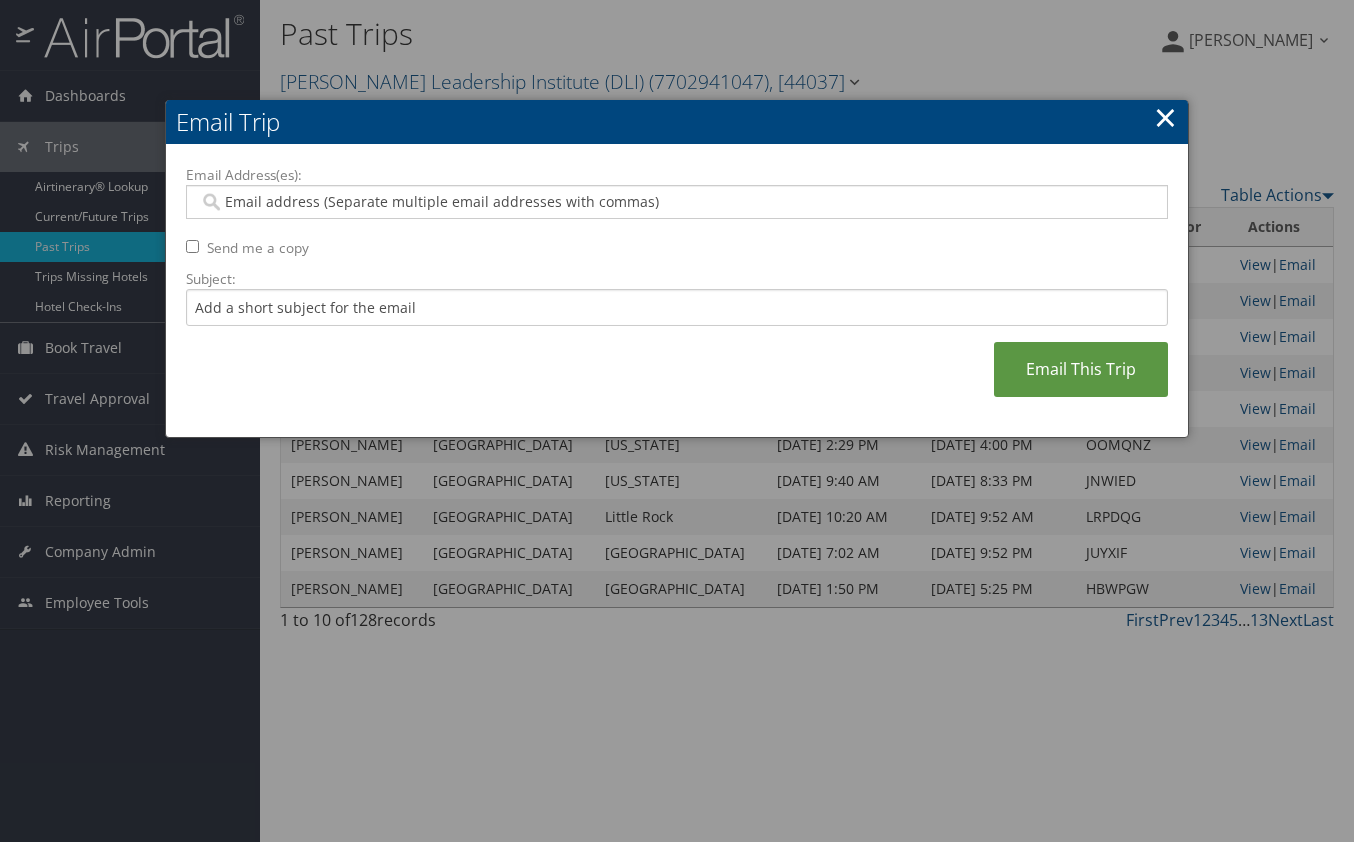 click at bounding box center [677, 202] 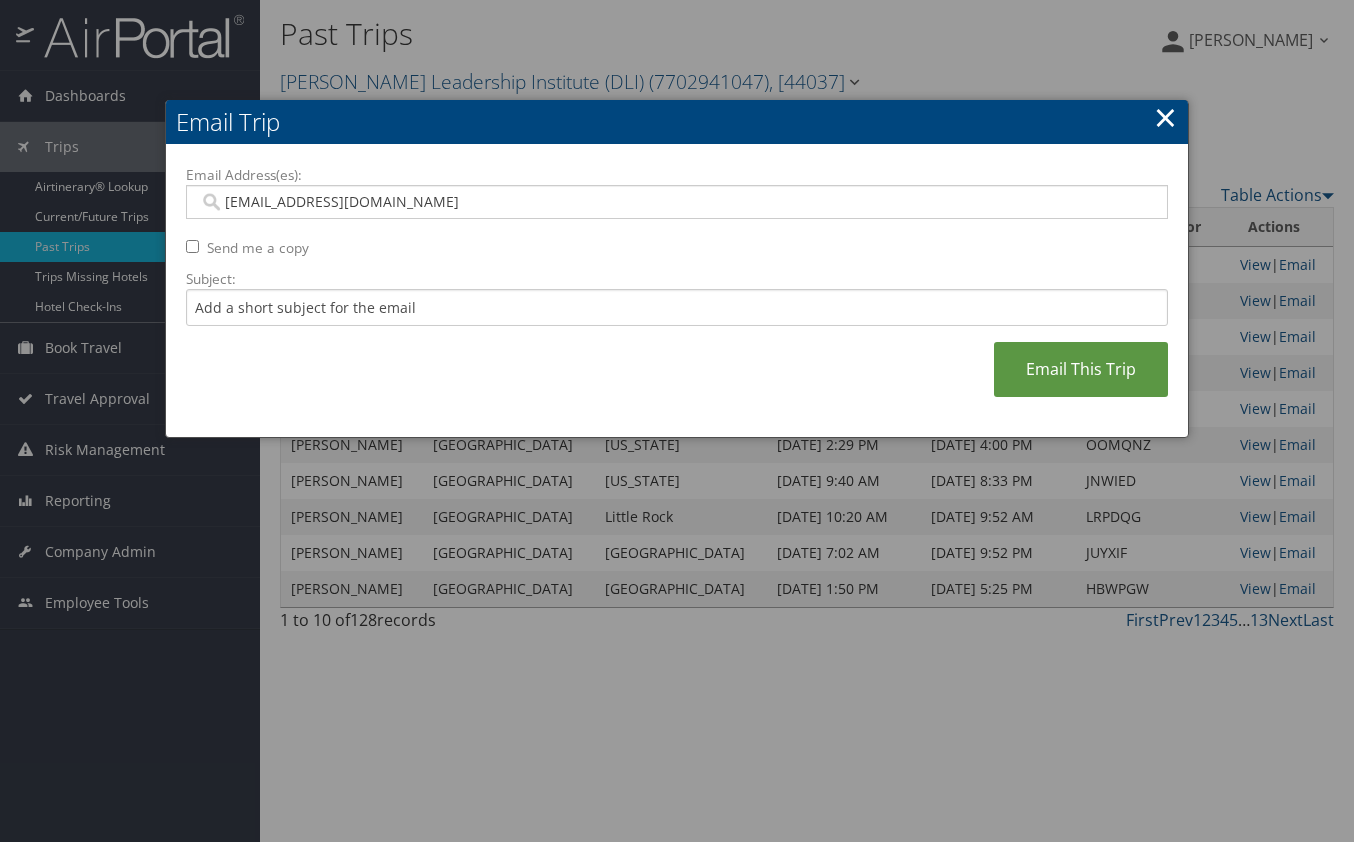 type on "jnelson@dlinstitute.org" 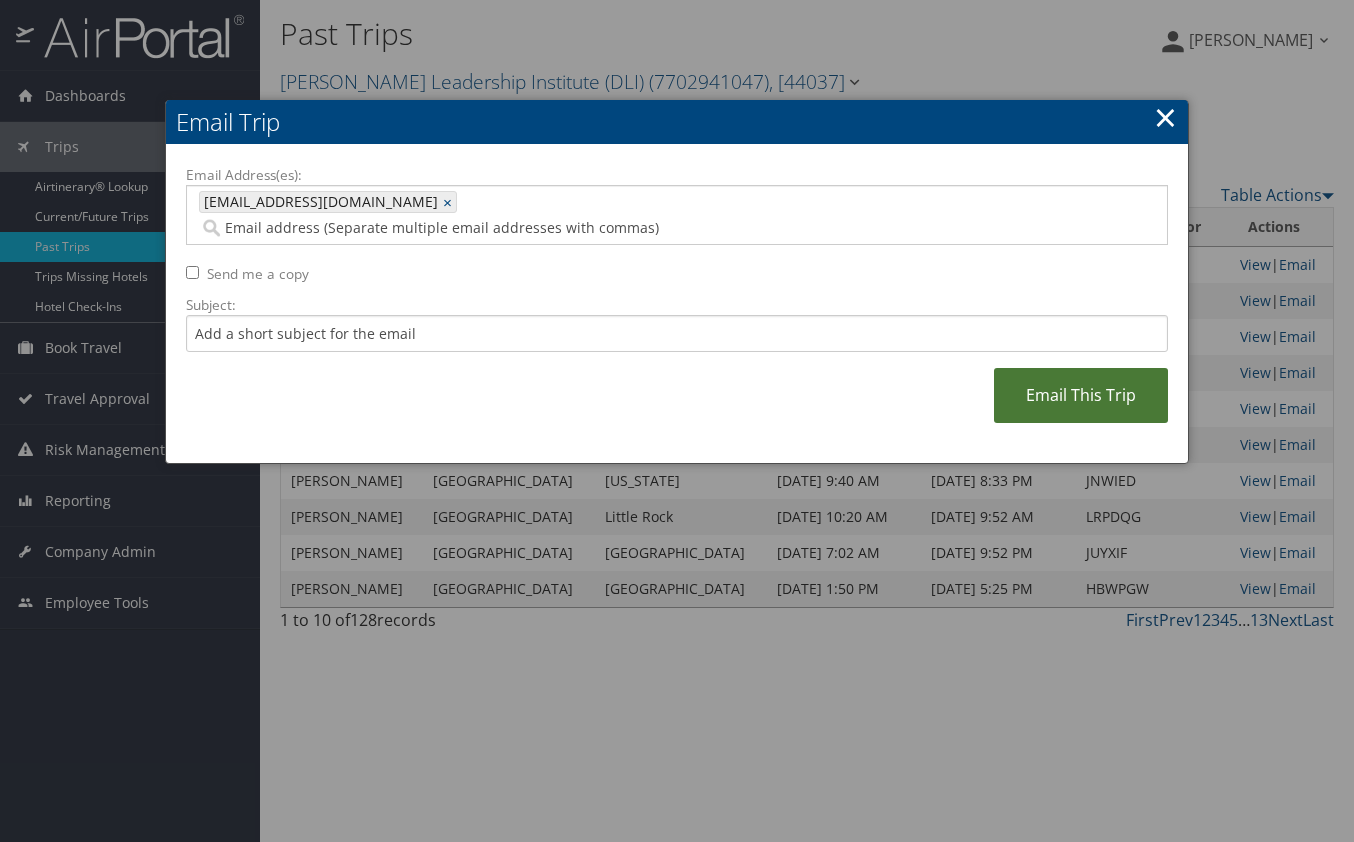 click on "Email This Trip" at bounding box center (1081, 395) 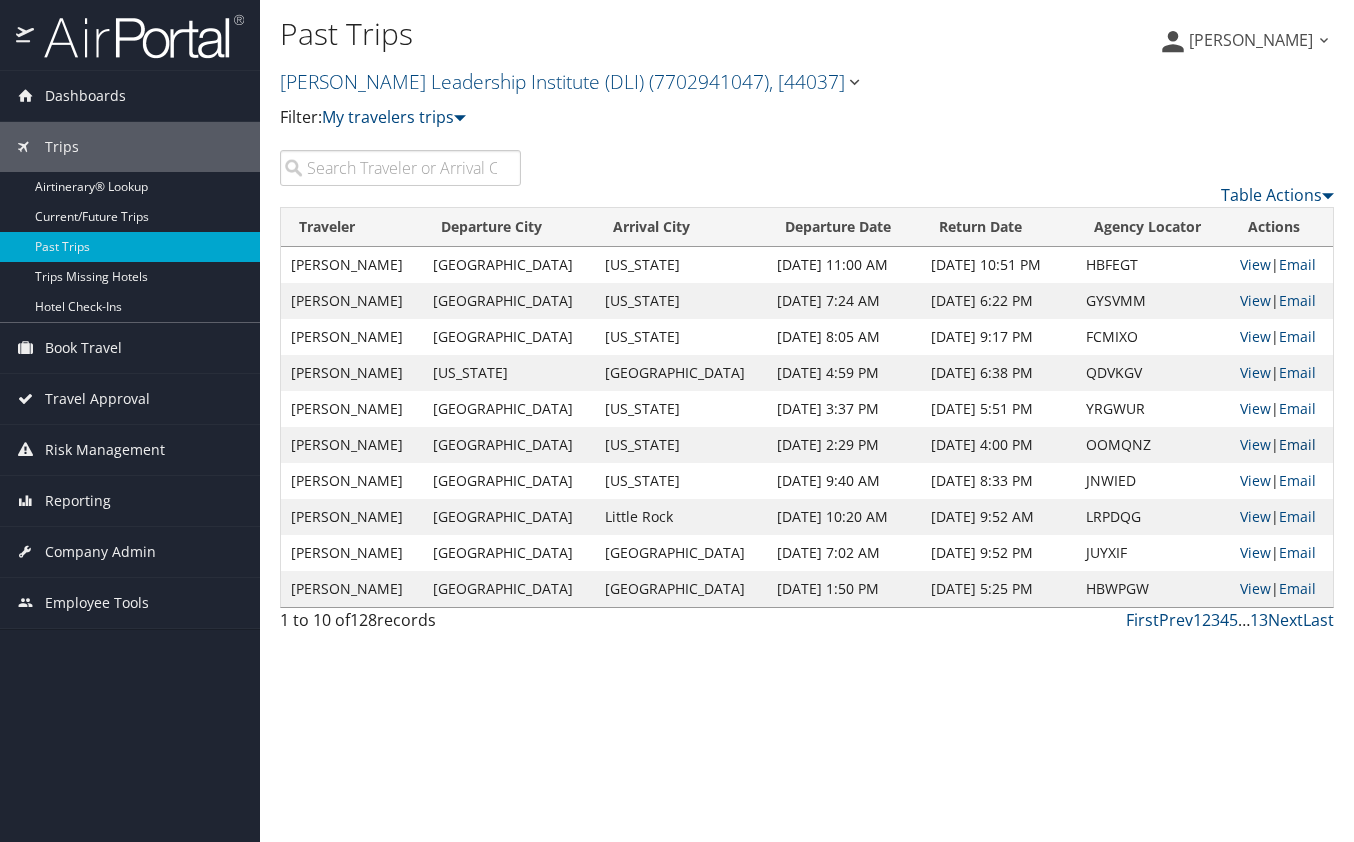 click on "Email" at bounding box center (1297, 444) 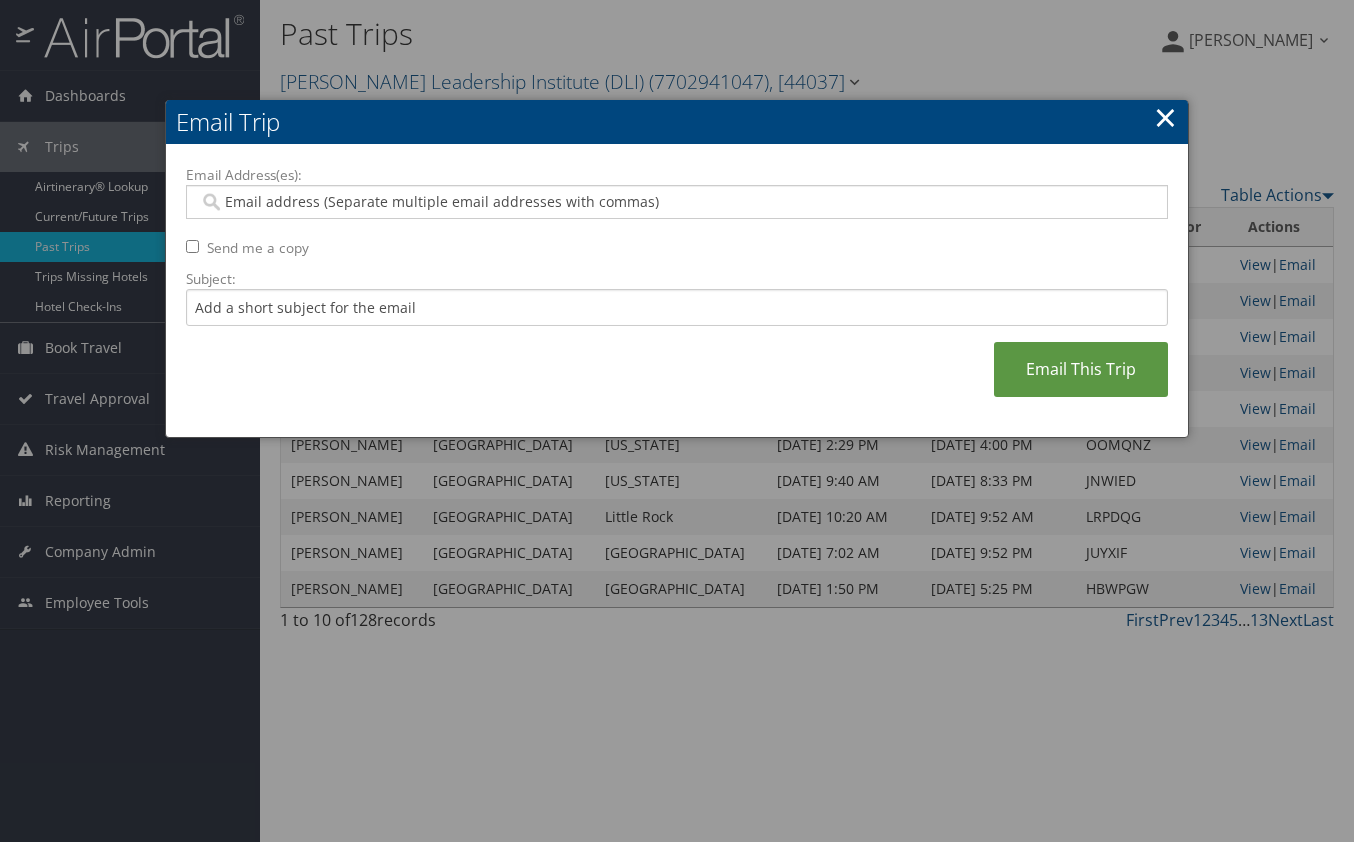 click on "Email Address(es):" at bounding box center [676, 202] 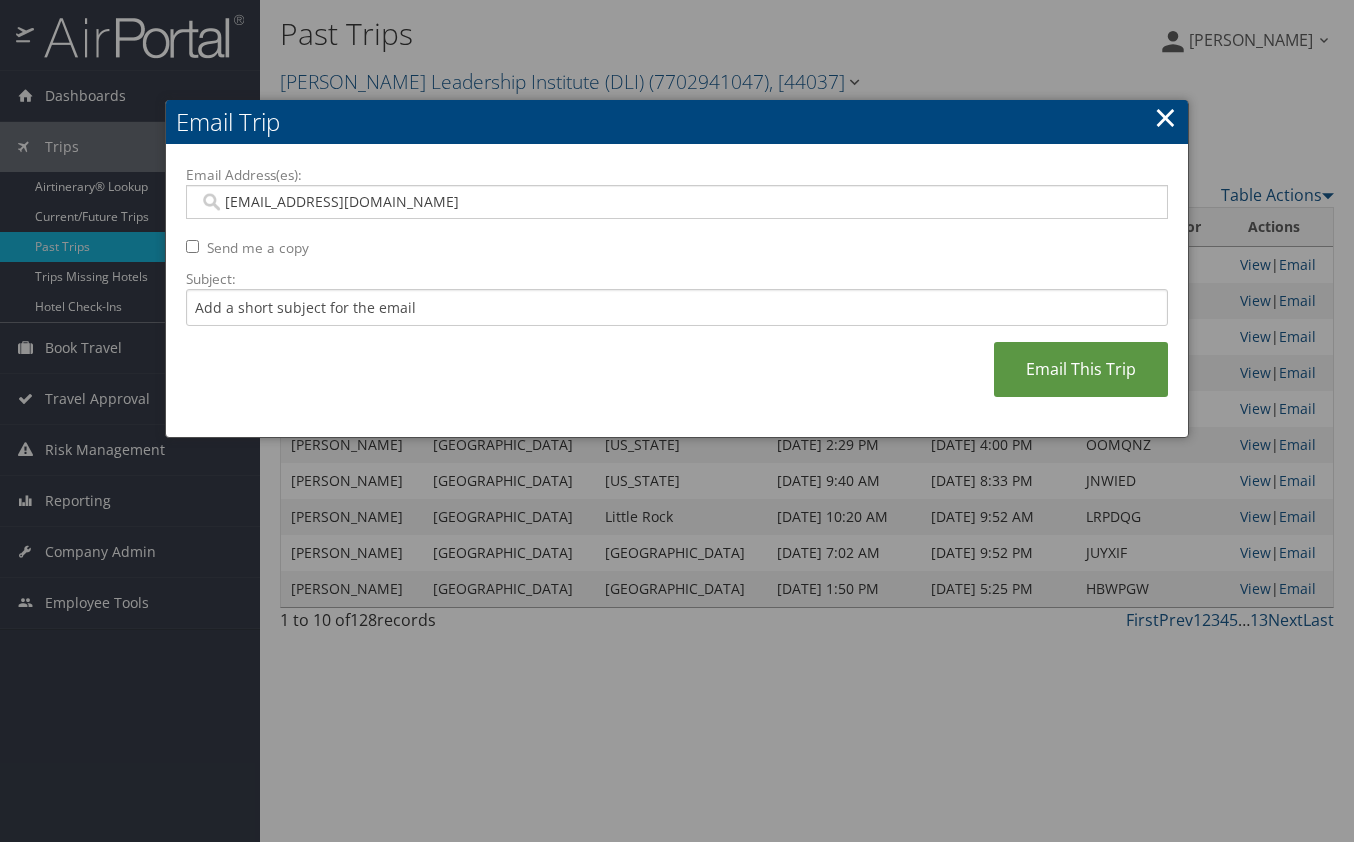 type on "jnelson@dlinstitute.org" 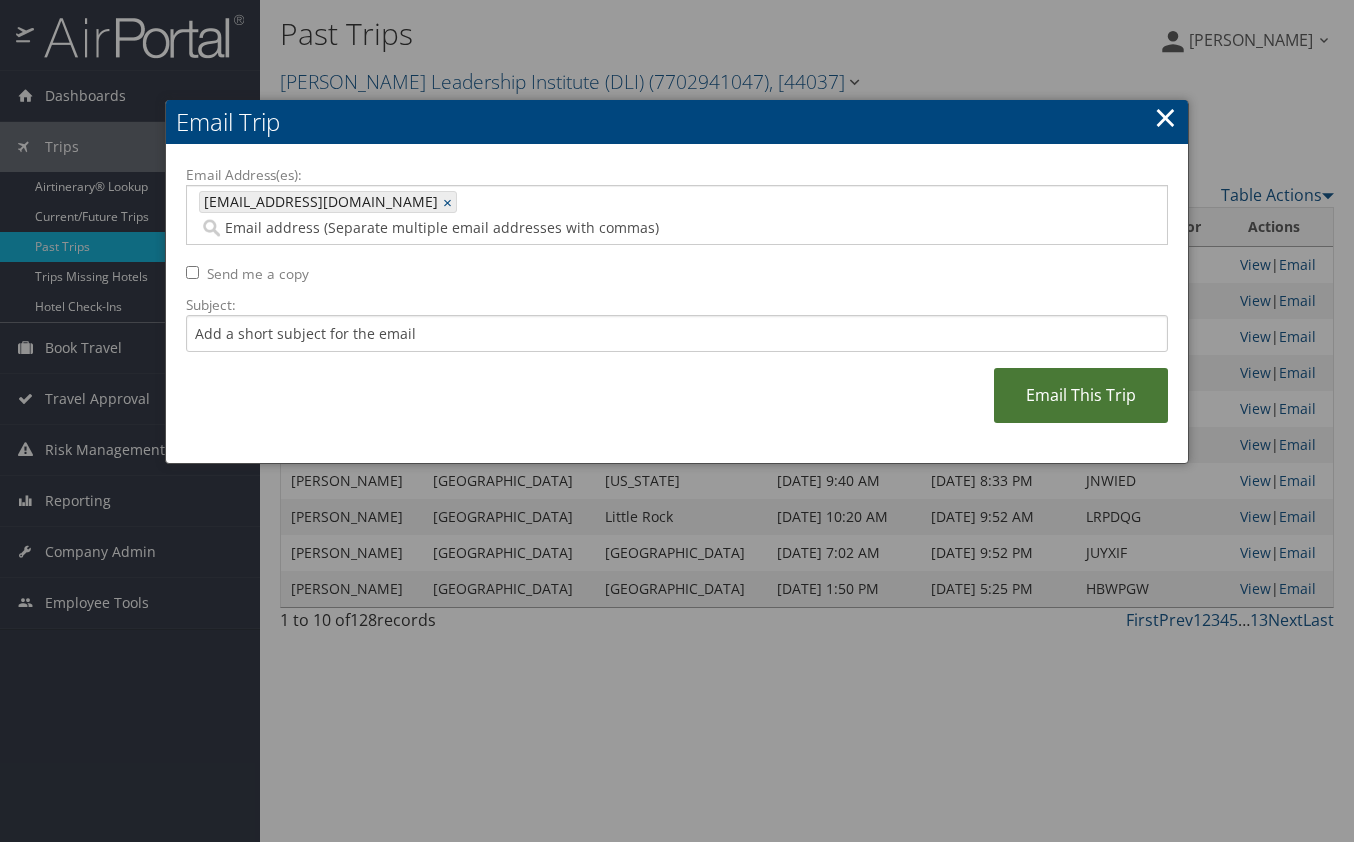 click on "Email This Trip" at bounding box center [1081, 395] 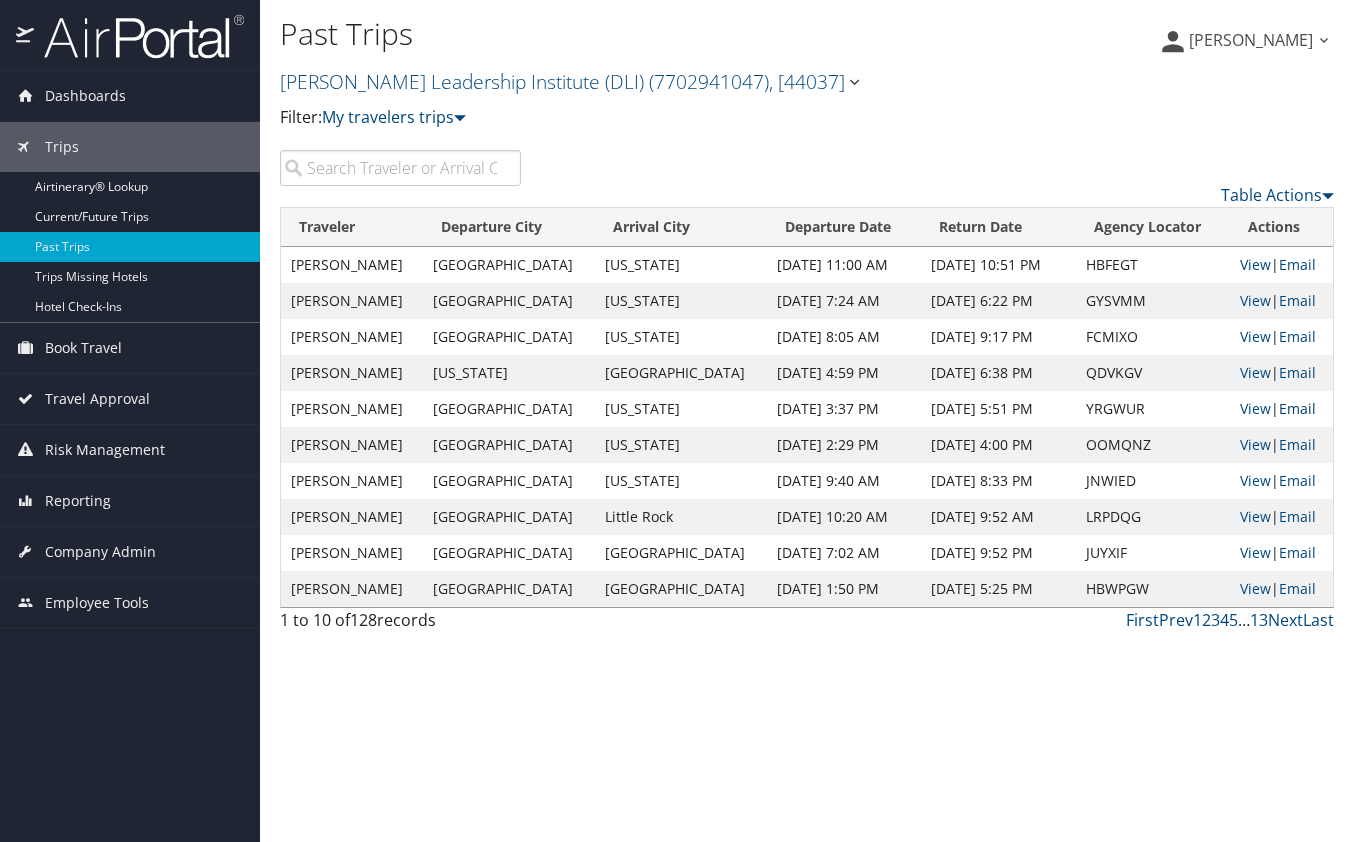 click on "Email" at bounding box center (1297, 408) 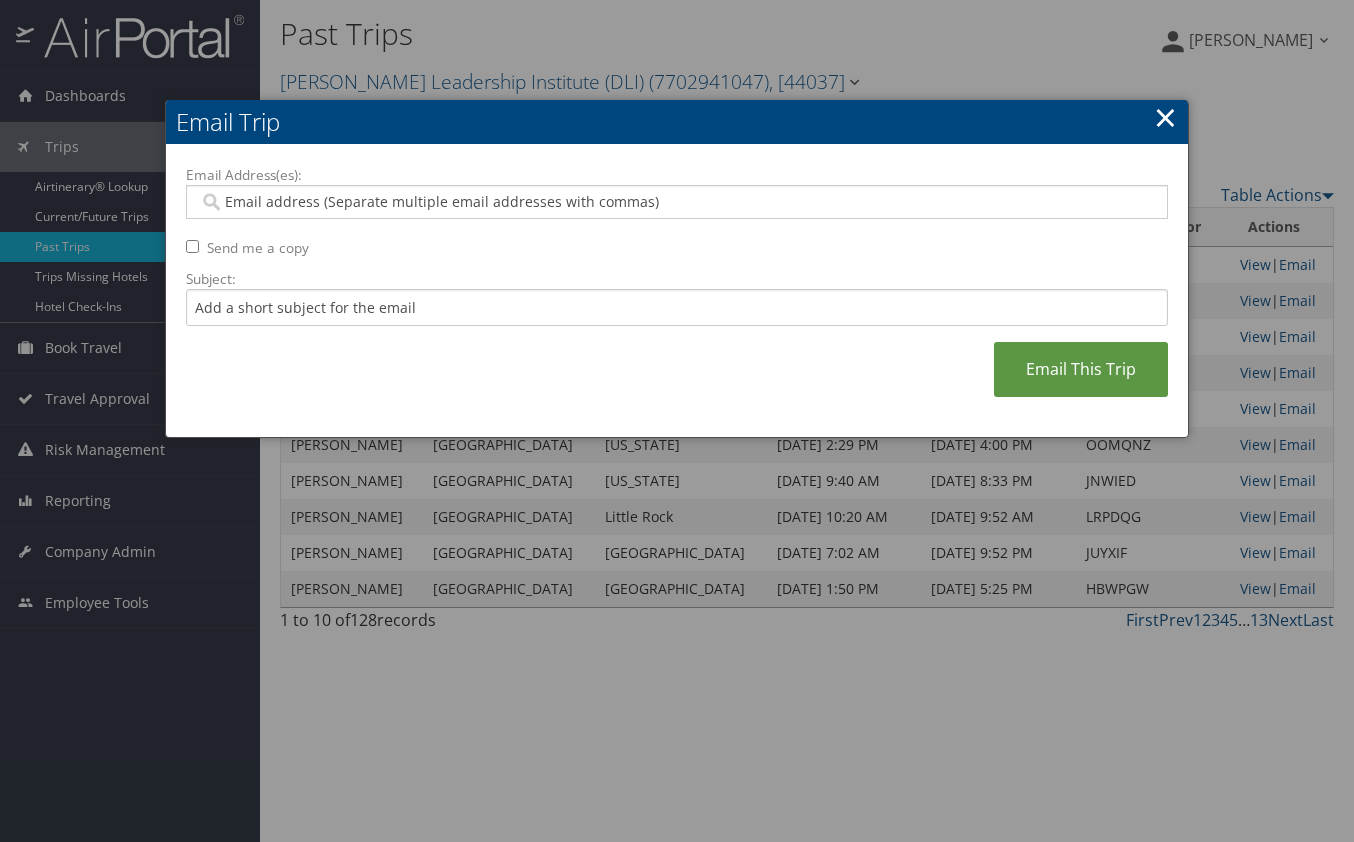 click on "Email Address(es):" at bounding box center (676, 202) 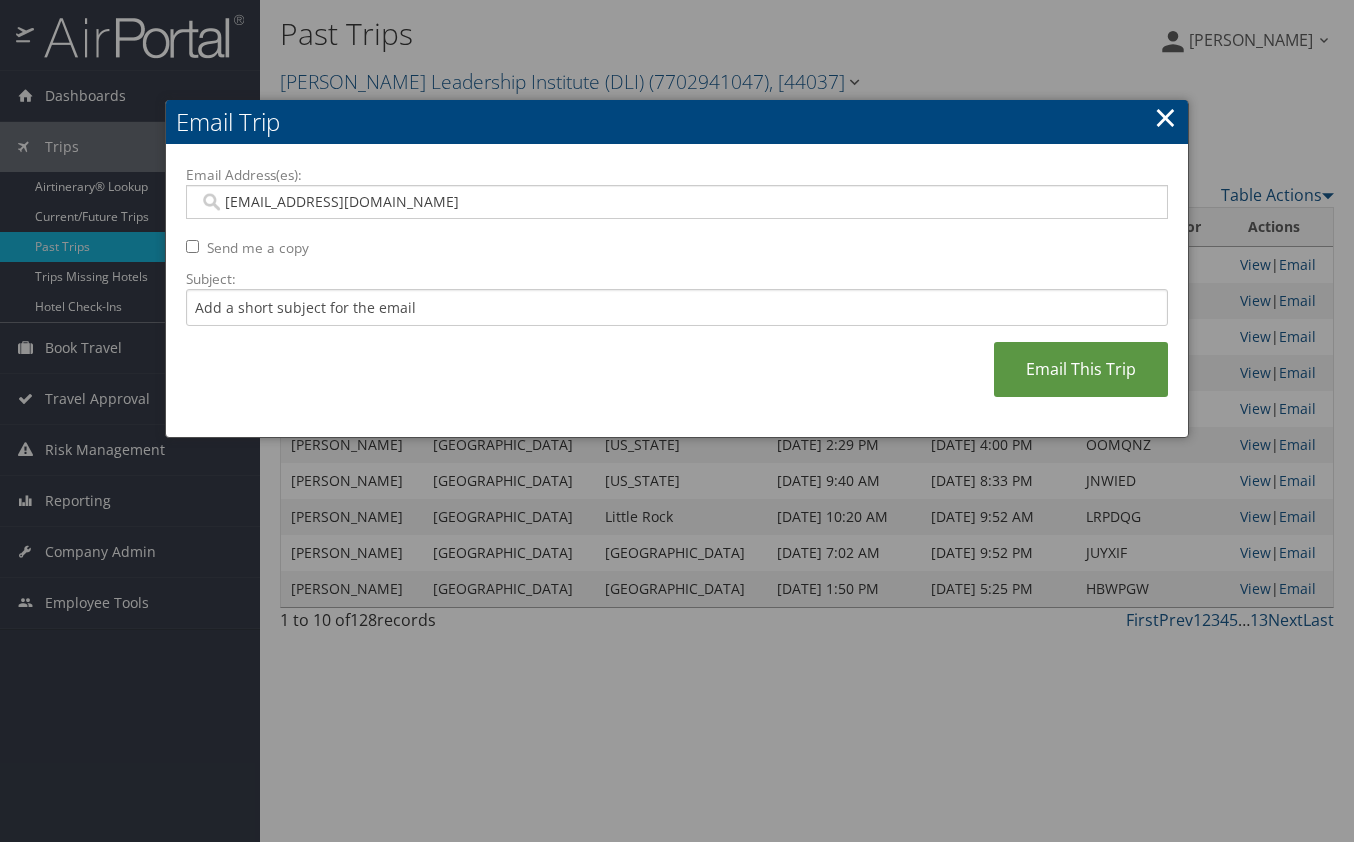 type on "jnelson@dlinstitute.org" 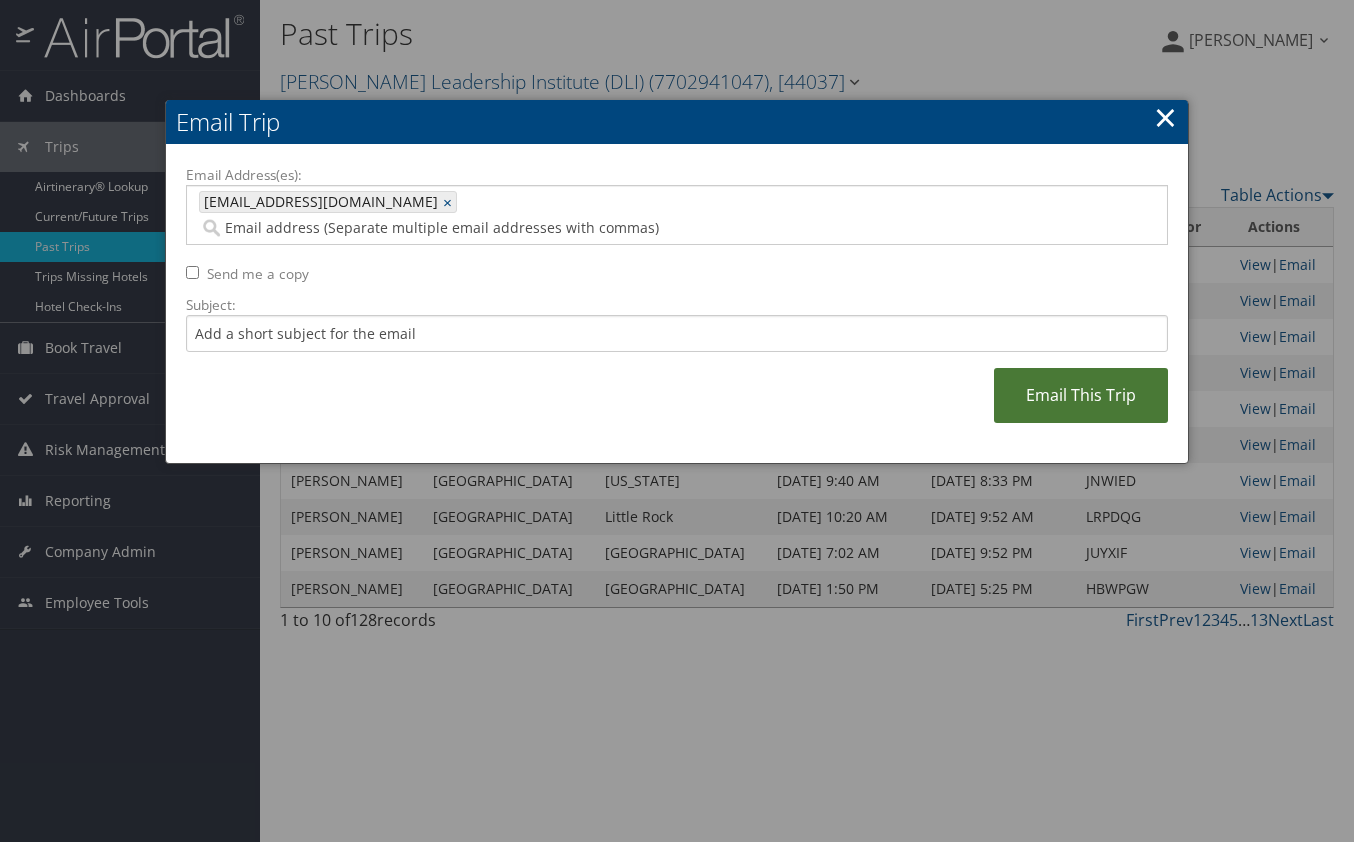 click on "Email This Trip" at bounding box center [1081, 395] 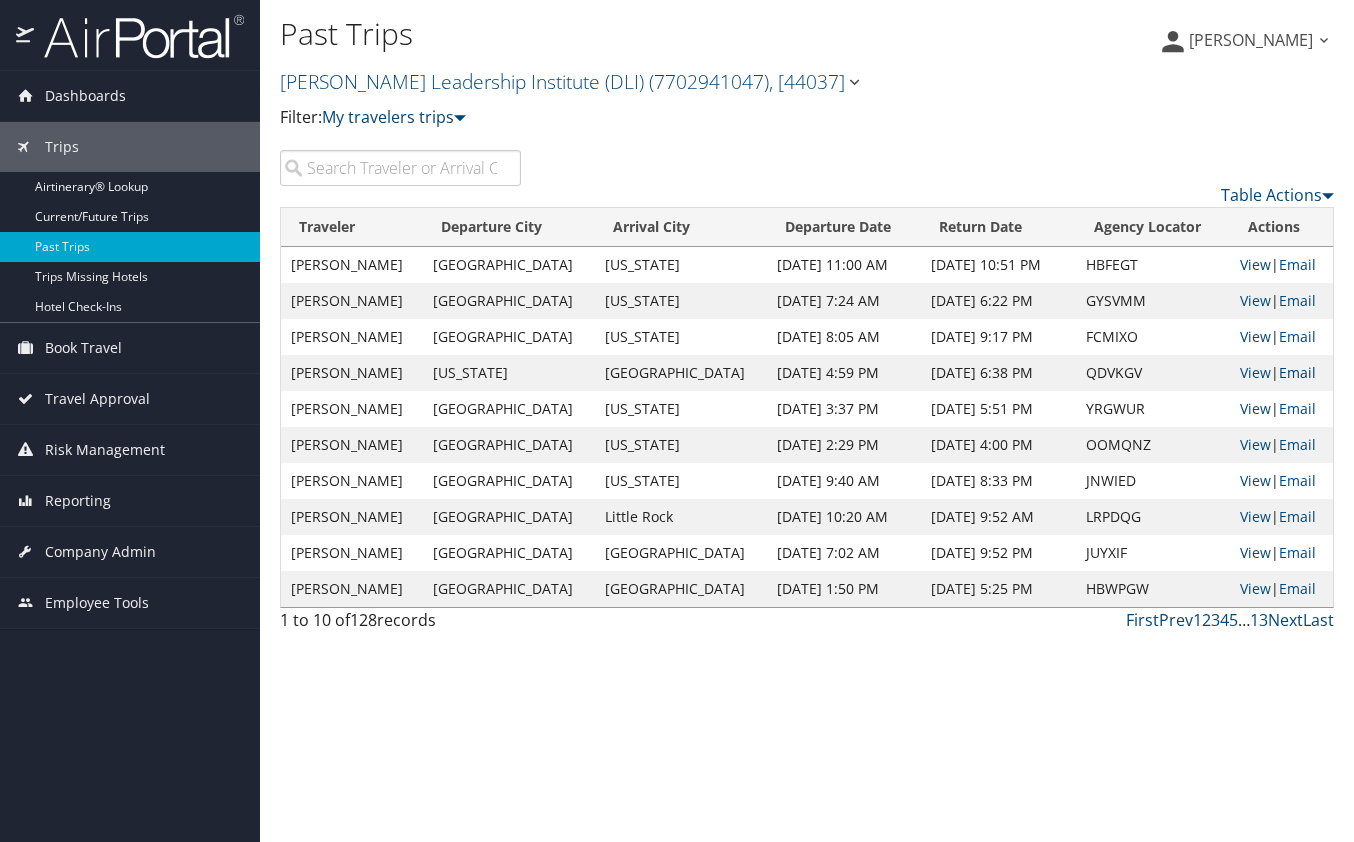 click on "Email" at bounding box center (1297, 372) 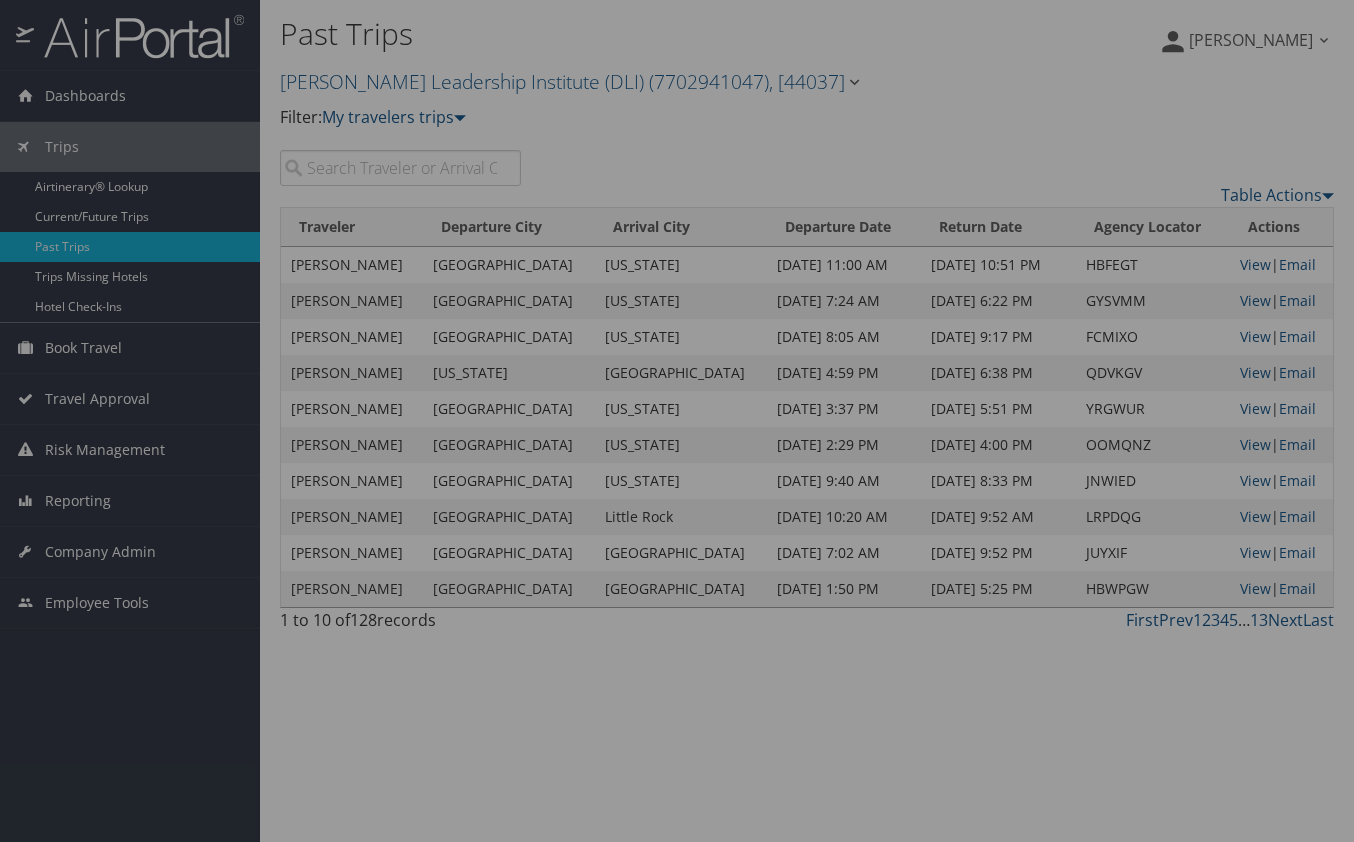 click at bounding box center [677, 421] 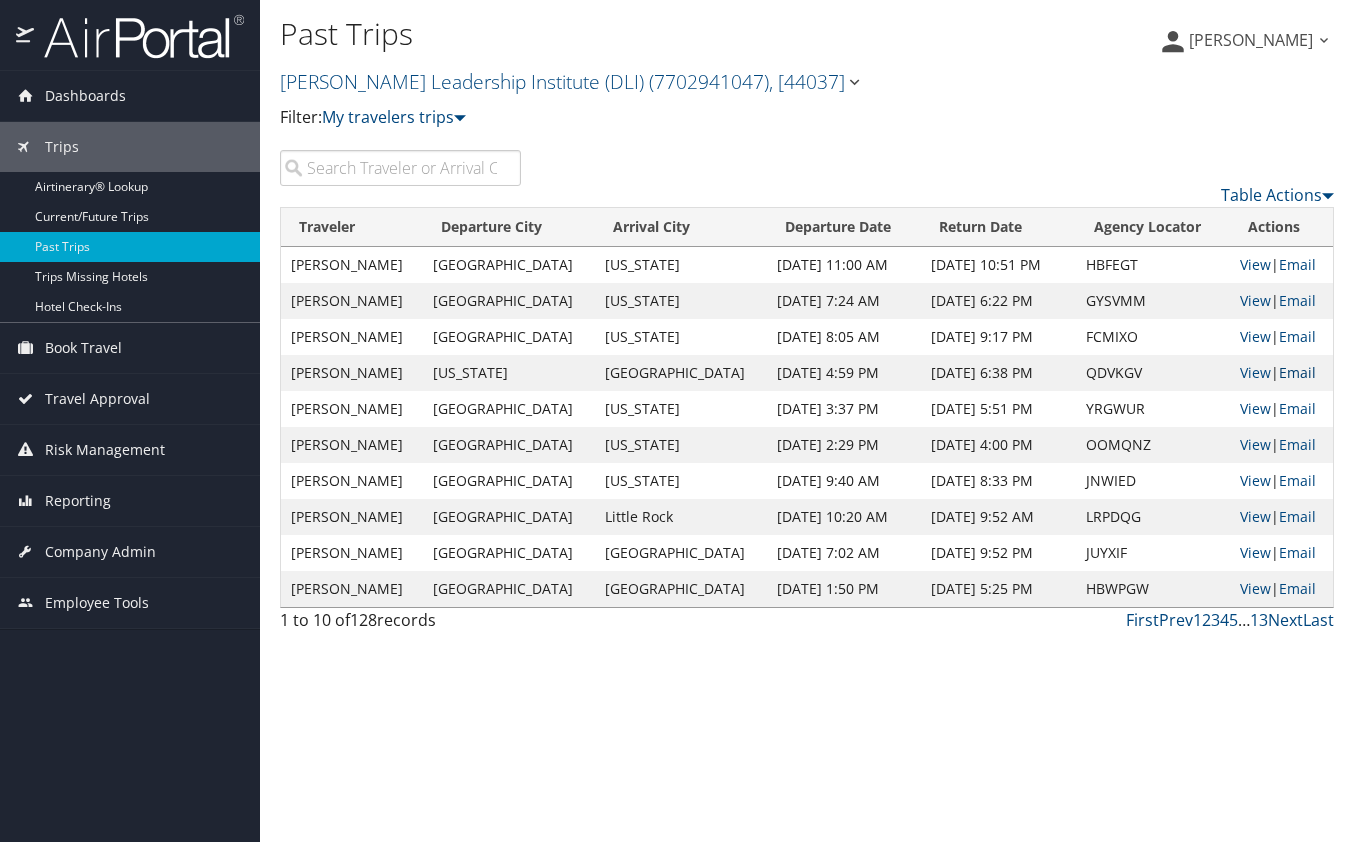 click on "Email" at bounding box center [1297, 372] 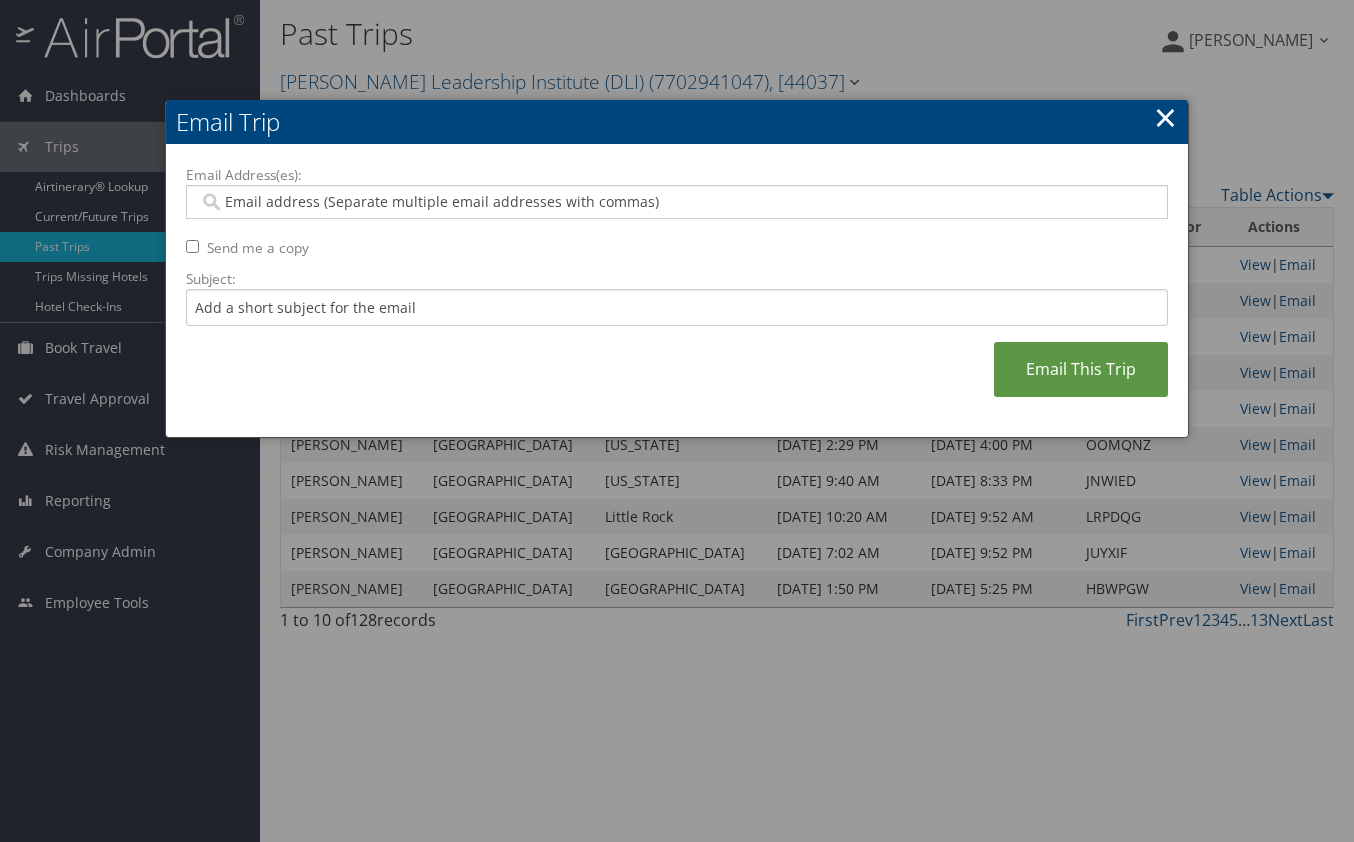 click on "Email Address(es):" at bounding box center [676, 202] 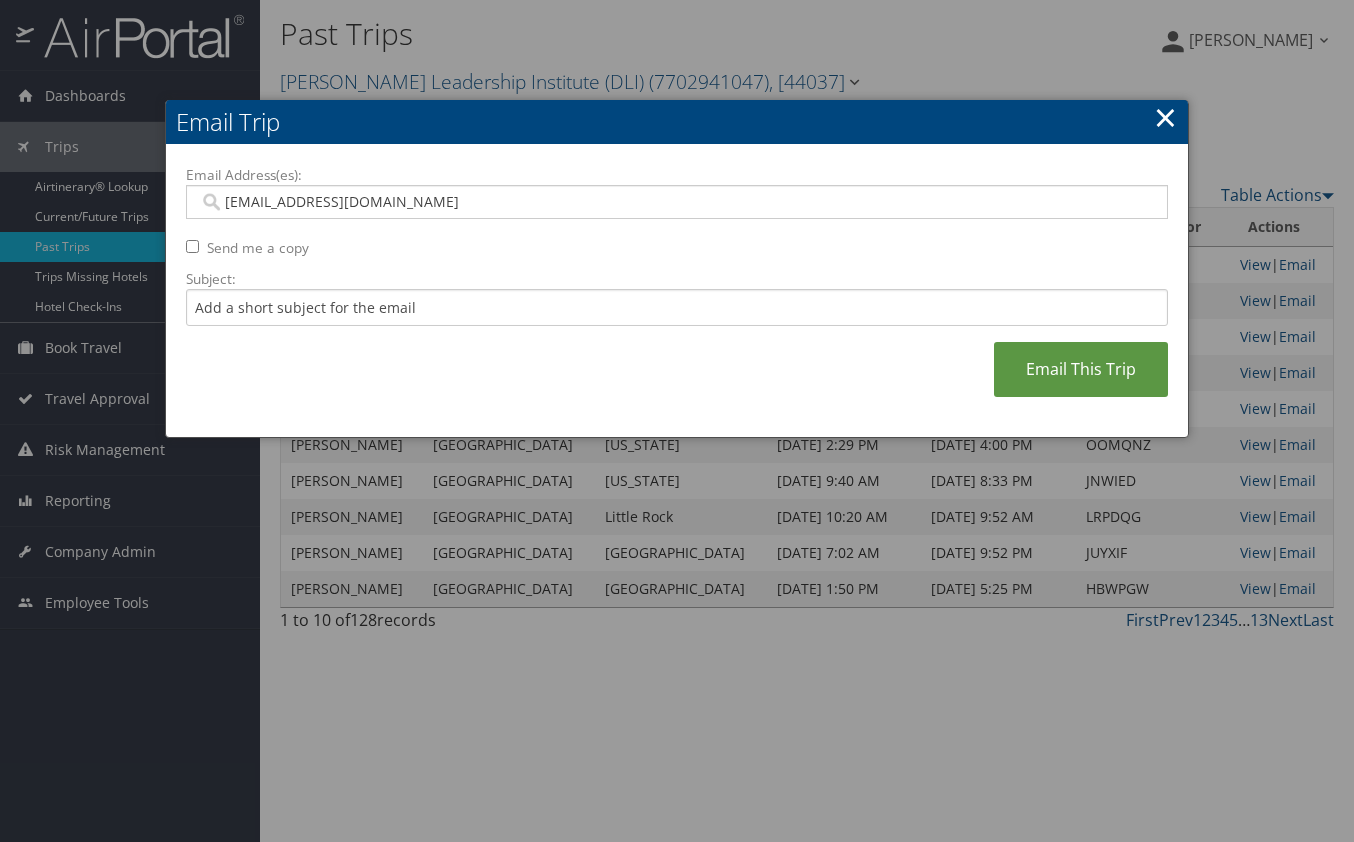 type on "jnelson@dlinstitute.org" 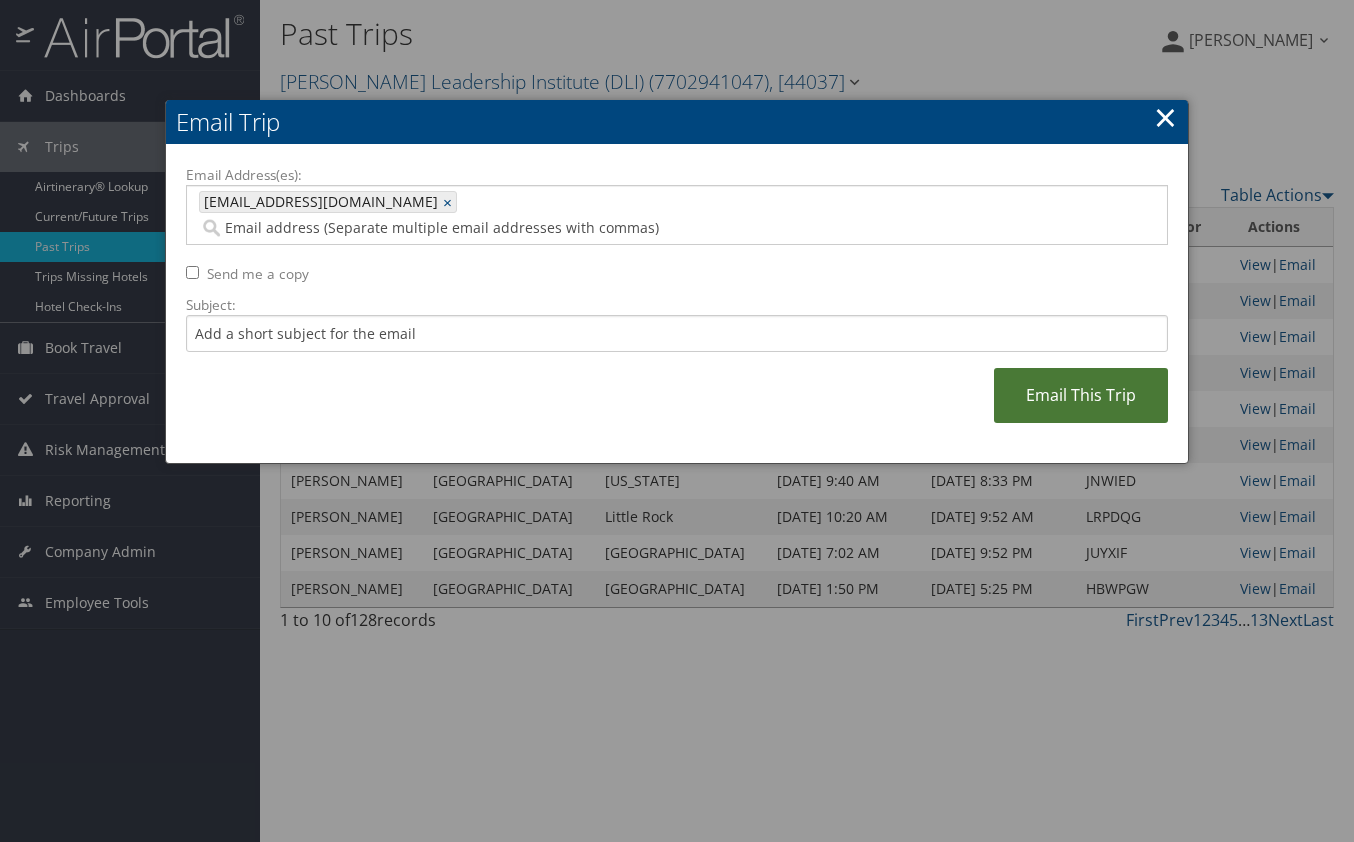 click on "Email This Trip" at bounding box center (1081, 395) 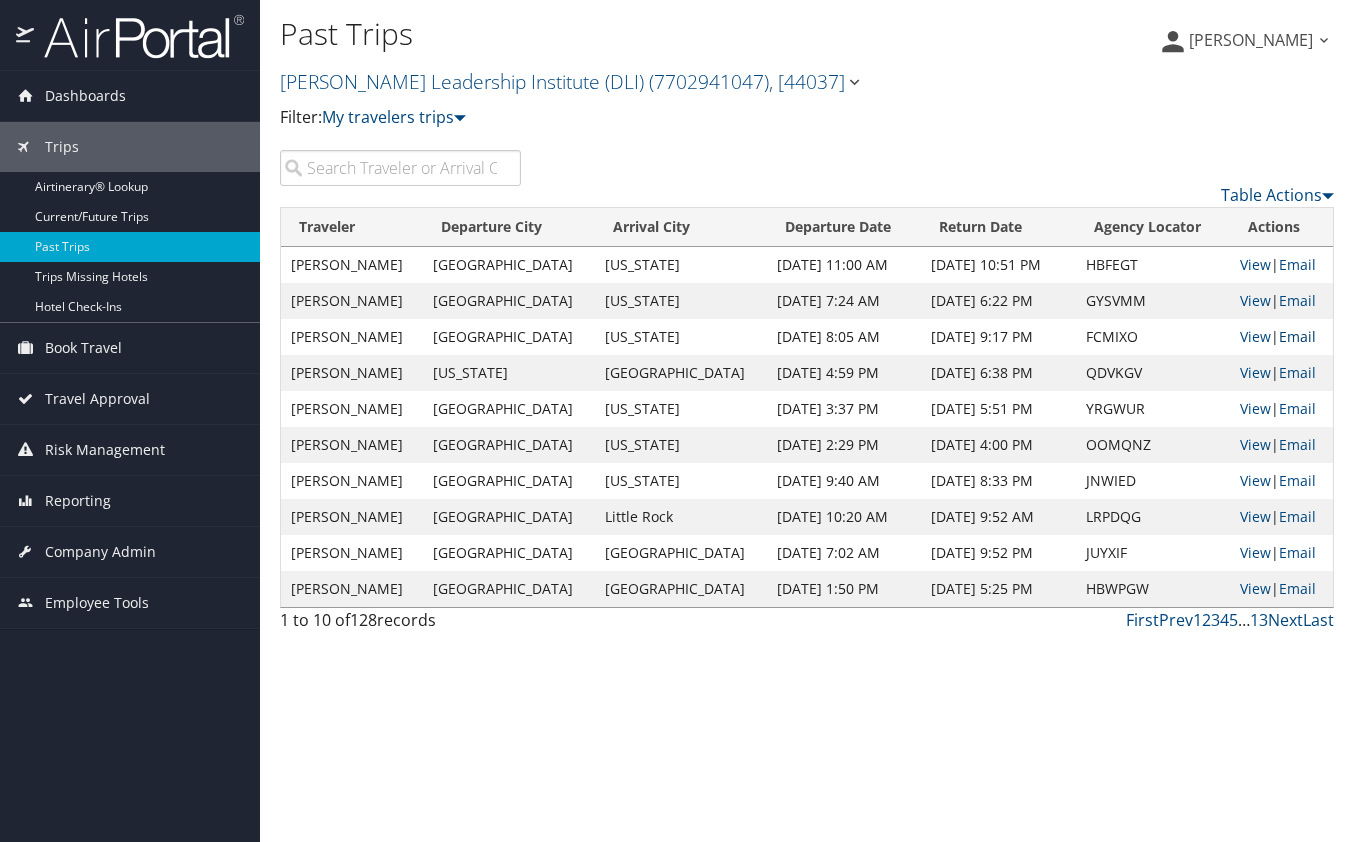 click on "Email" at bounding box center (1297, 336) 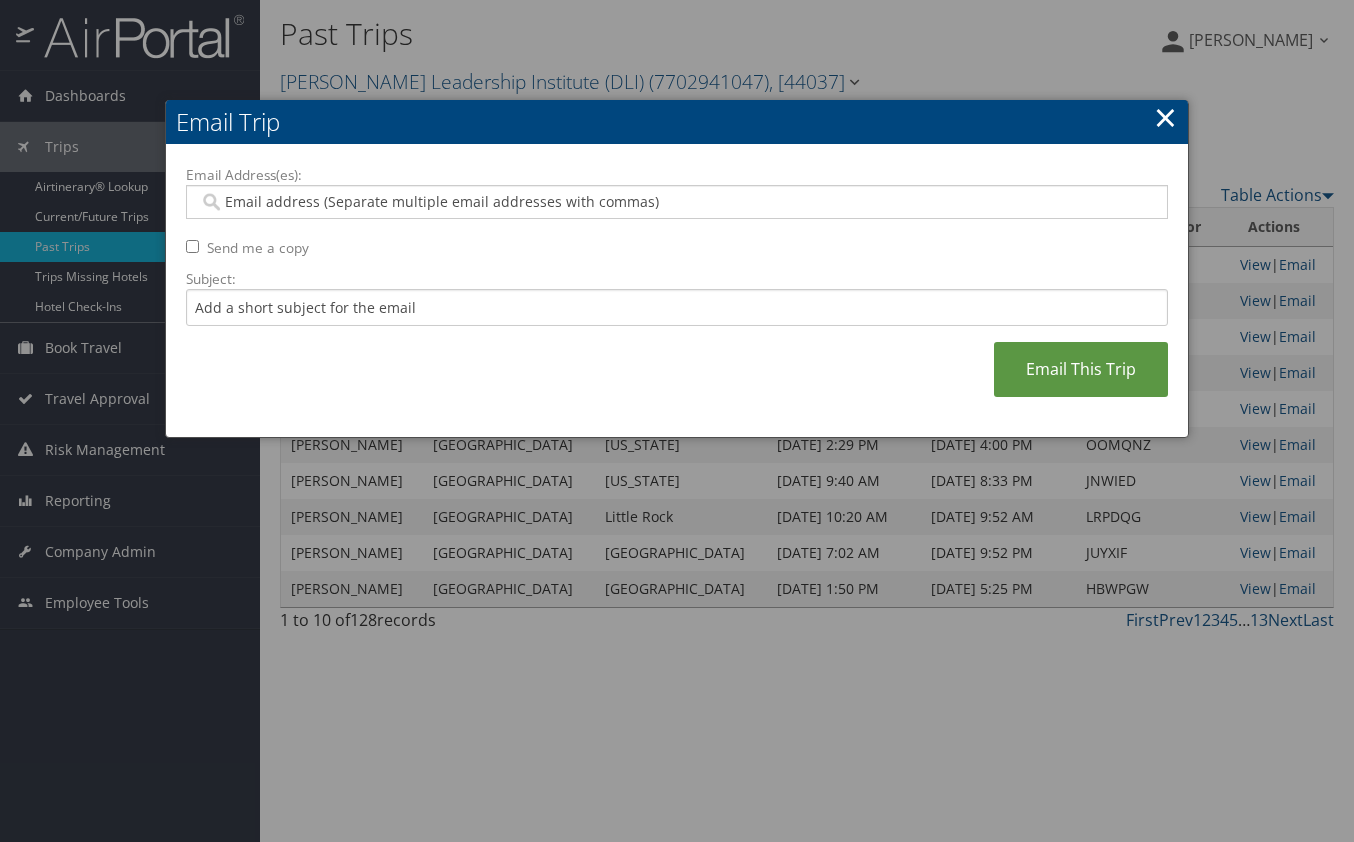 click on "Email Address(es):" at bounding box center (676, 202) 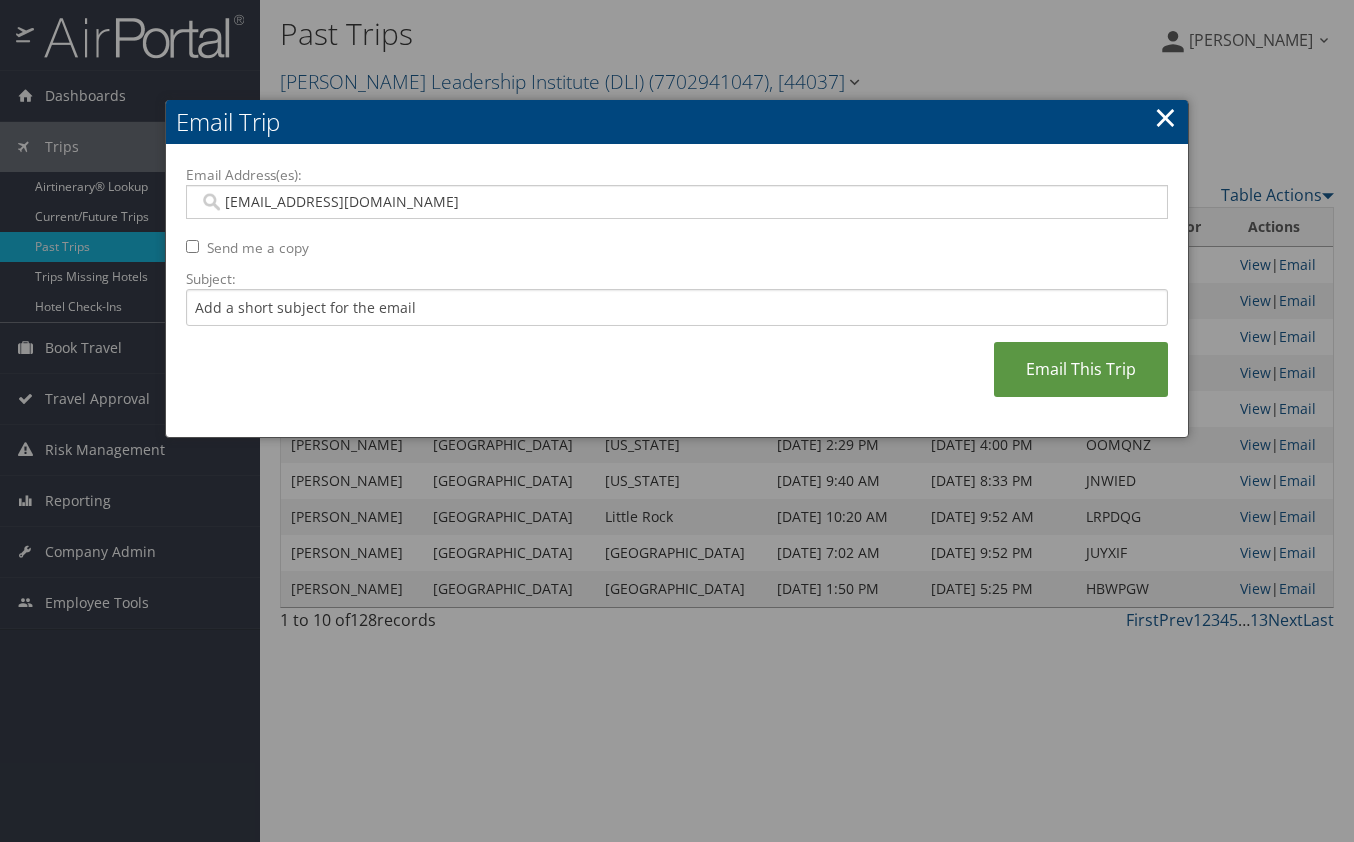 type on "jnelson@dlinstitute.org" 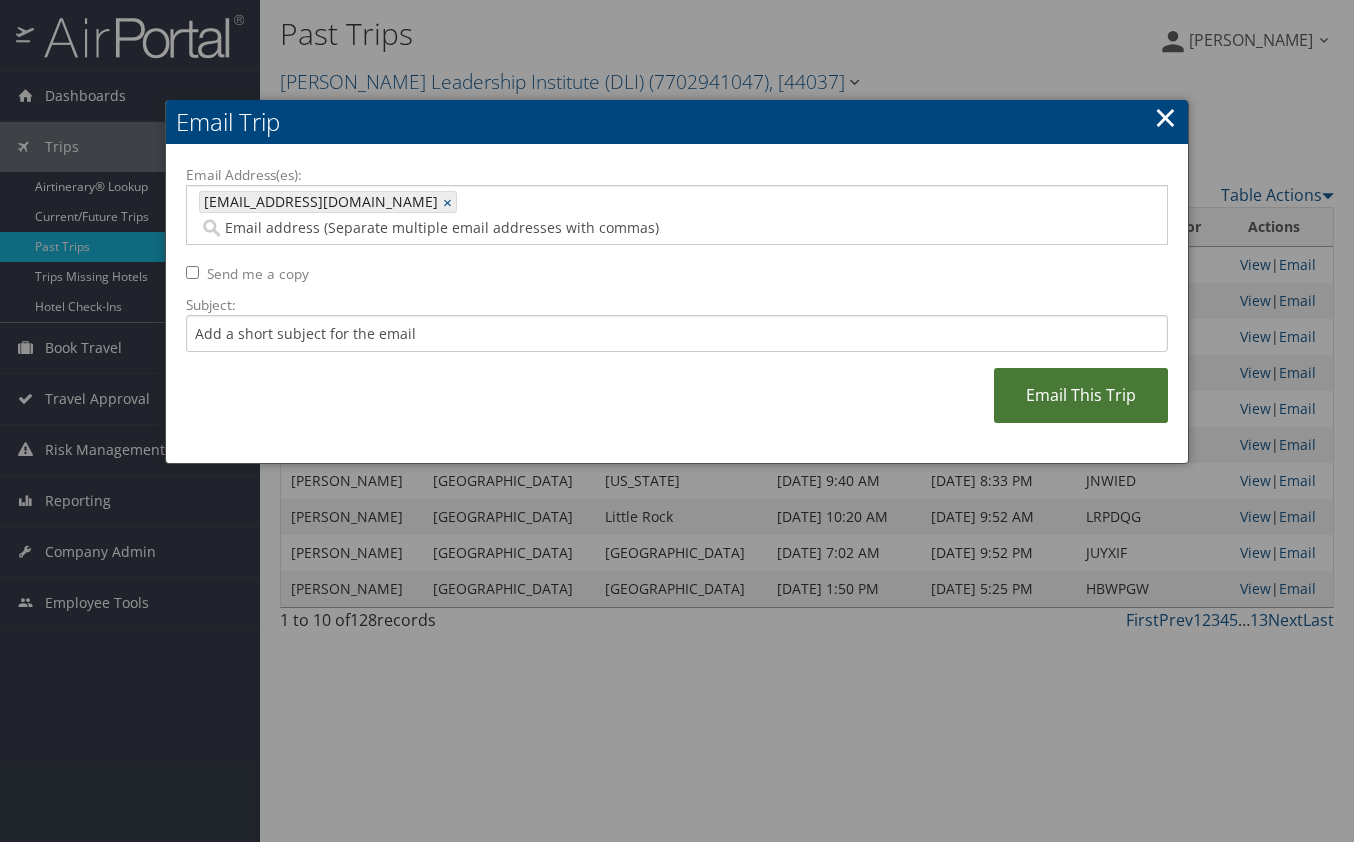 click on "Email This Trip" at bounding box center (1081, 395) 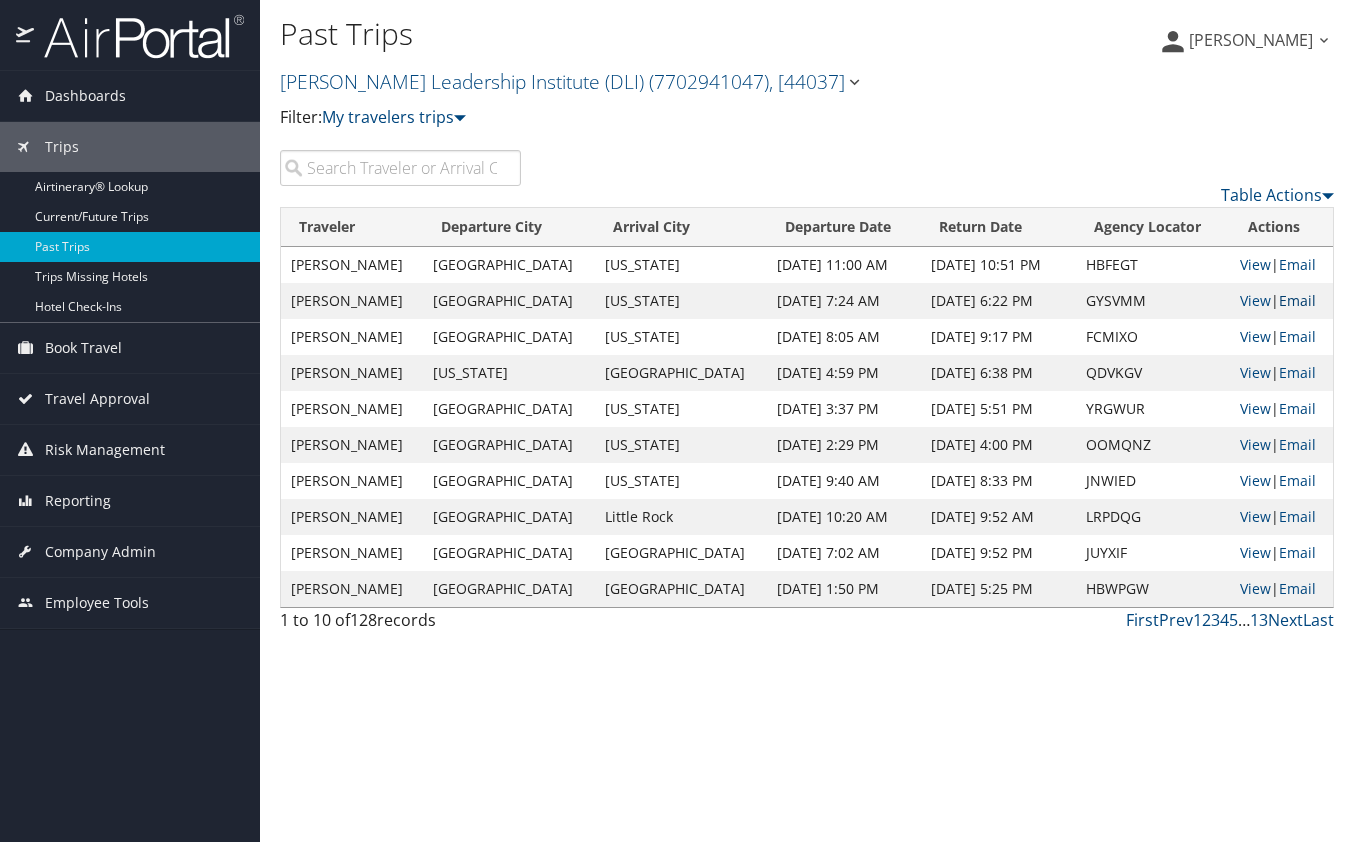 click on "Email" at bounding box center [1297, 300] 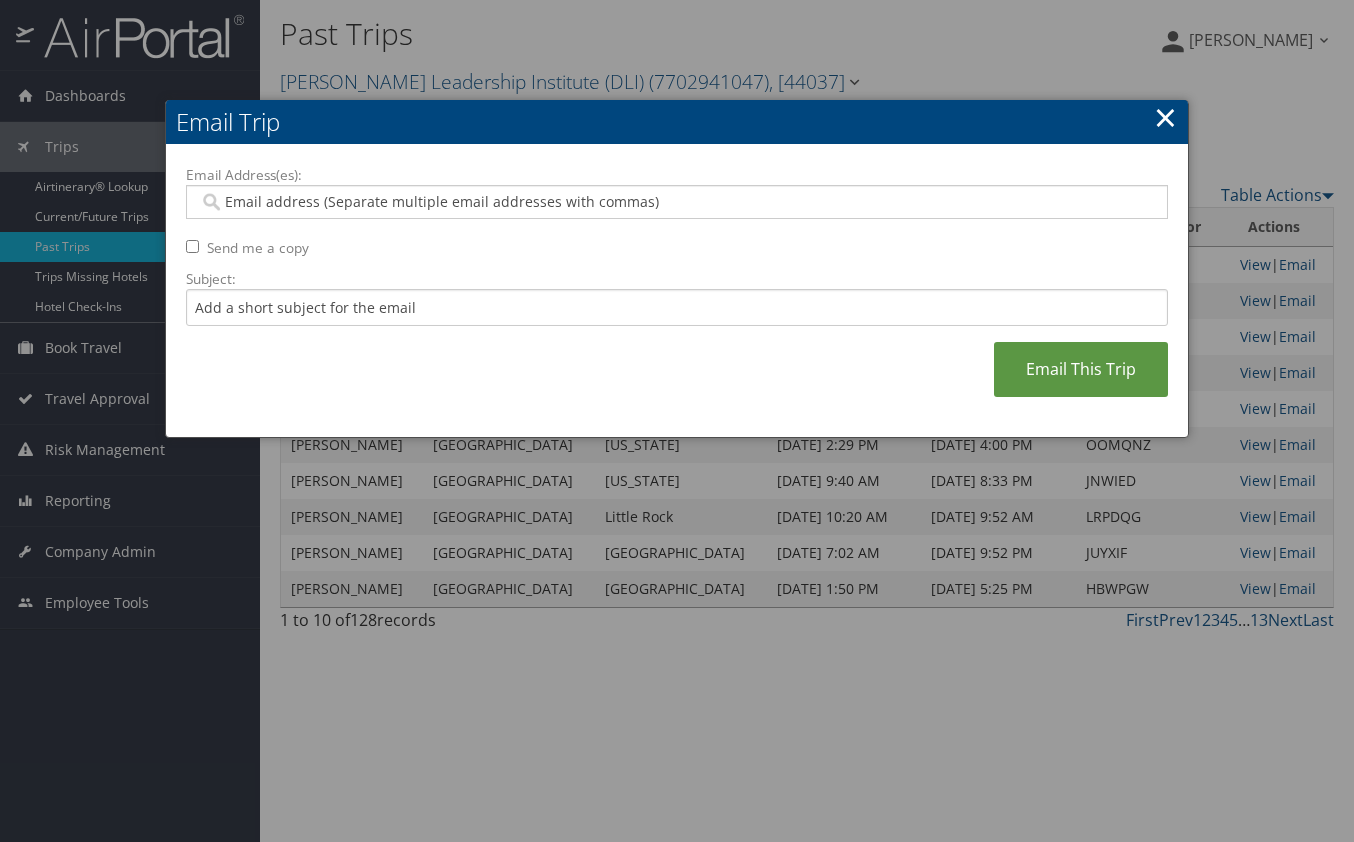click on "Email Address(es):" at bounding box center (676, 202) 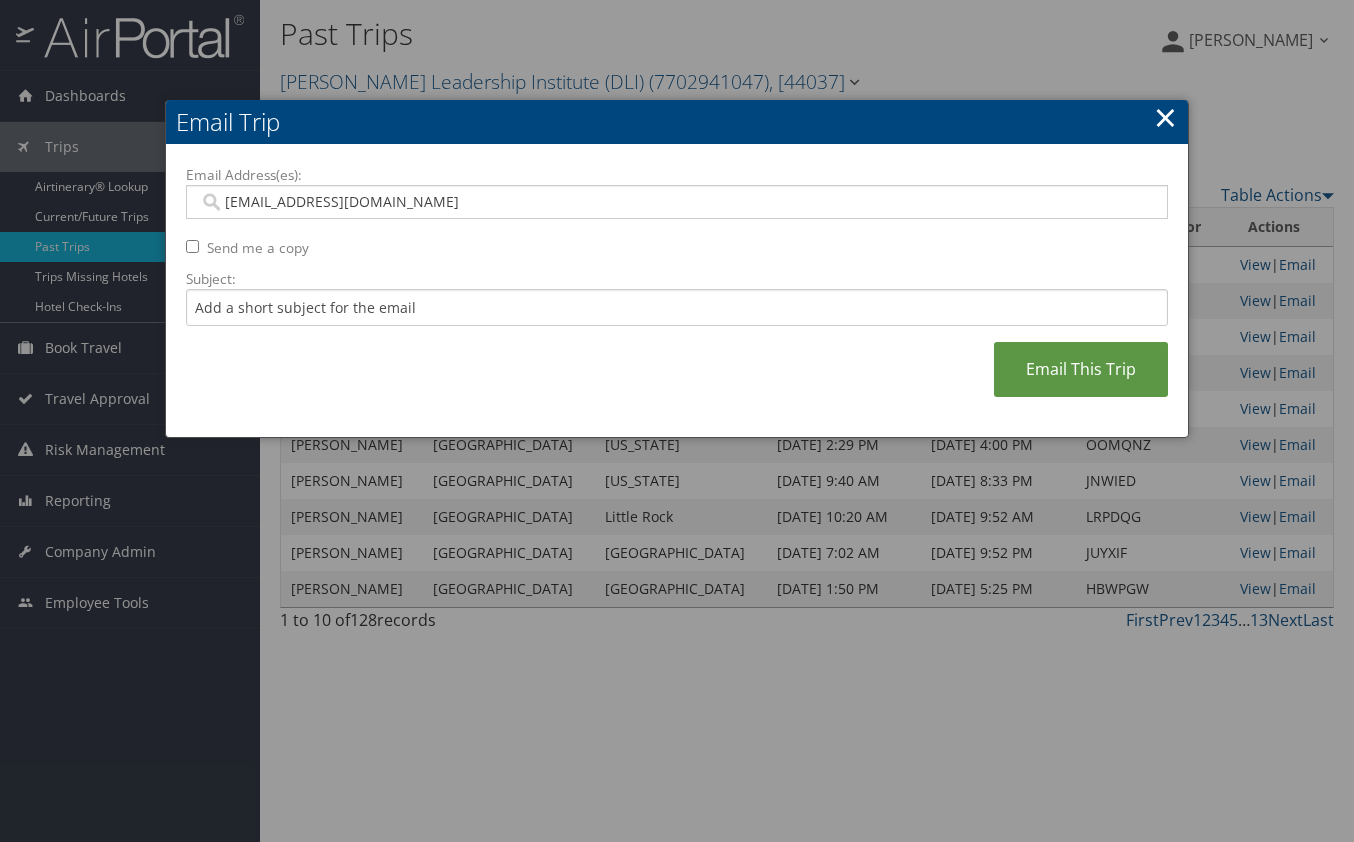 type on "jnelson@dlinstitute.org" 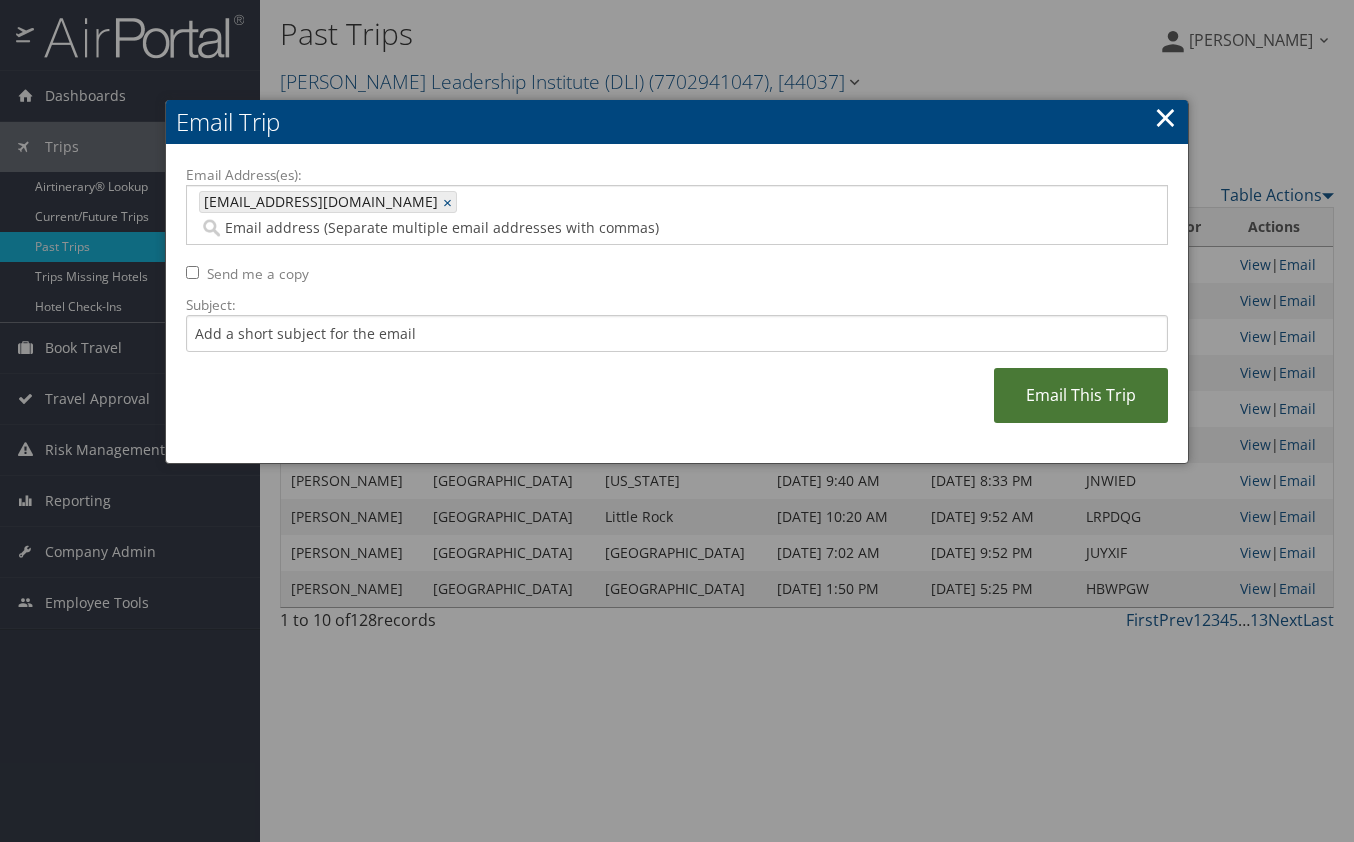 click on "Email This Trip" at bounding box center (1081, 395) 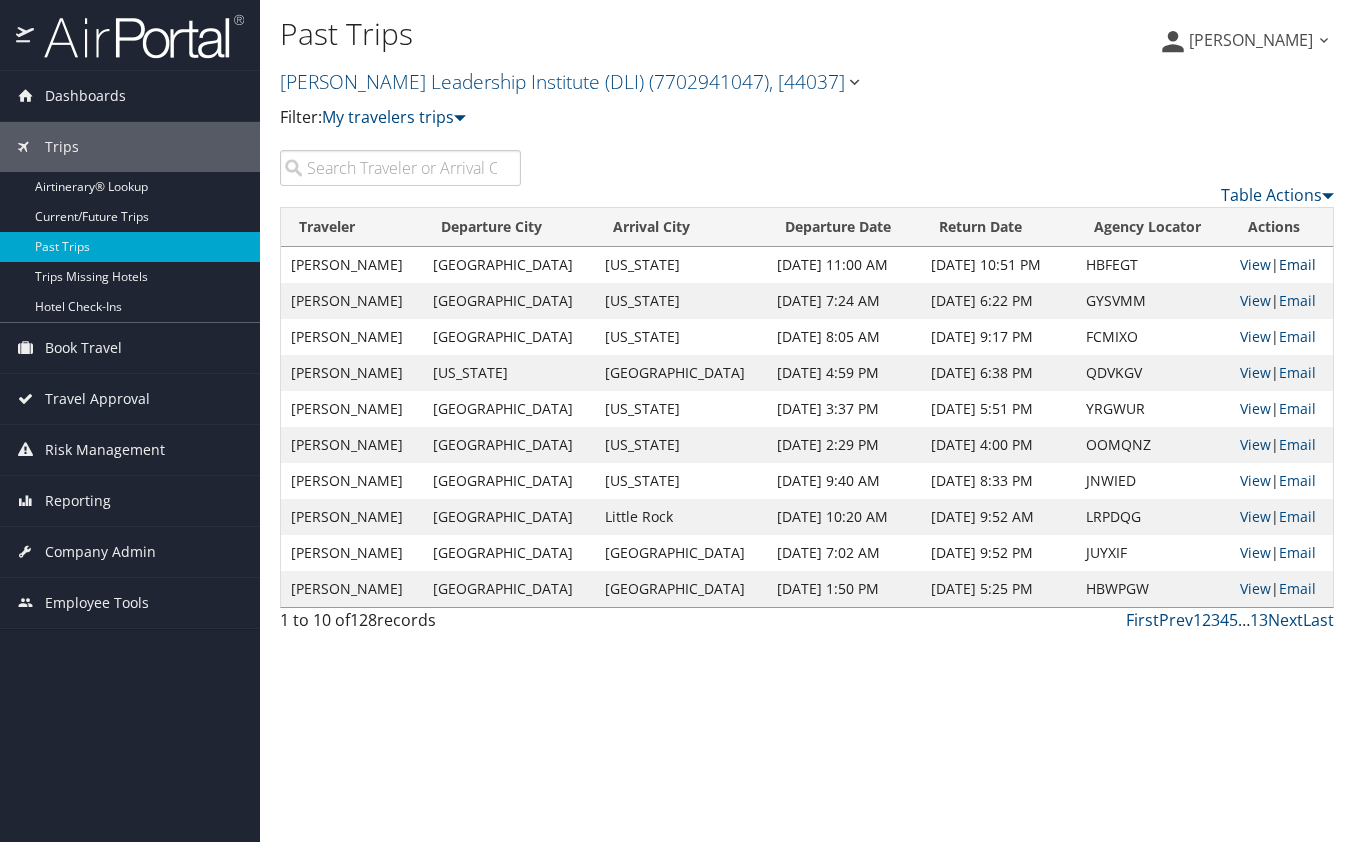 click on "Email" at bounding box center [1297, 264] 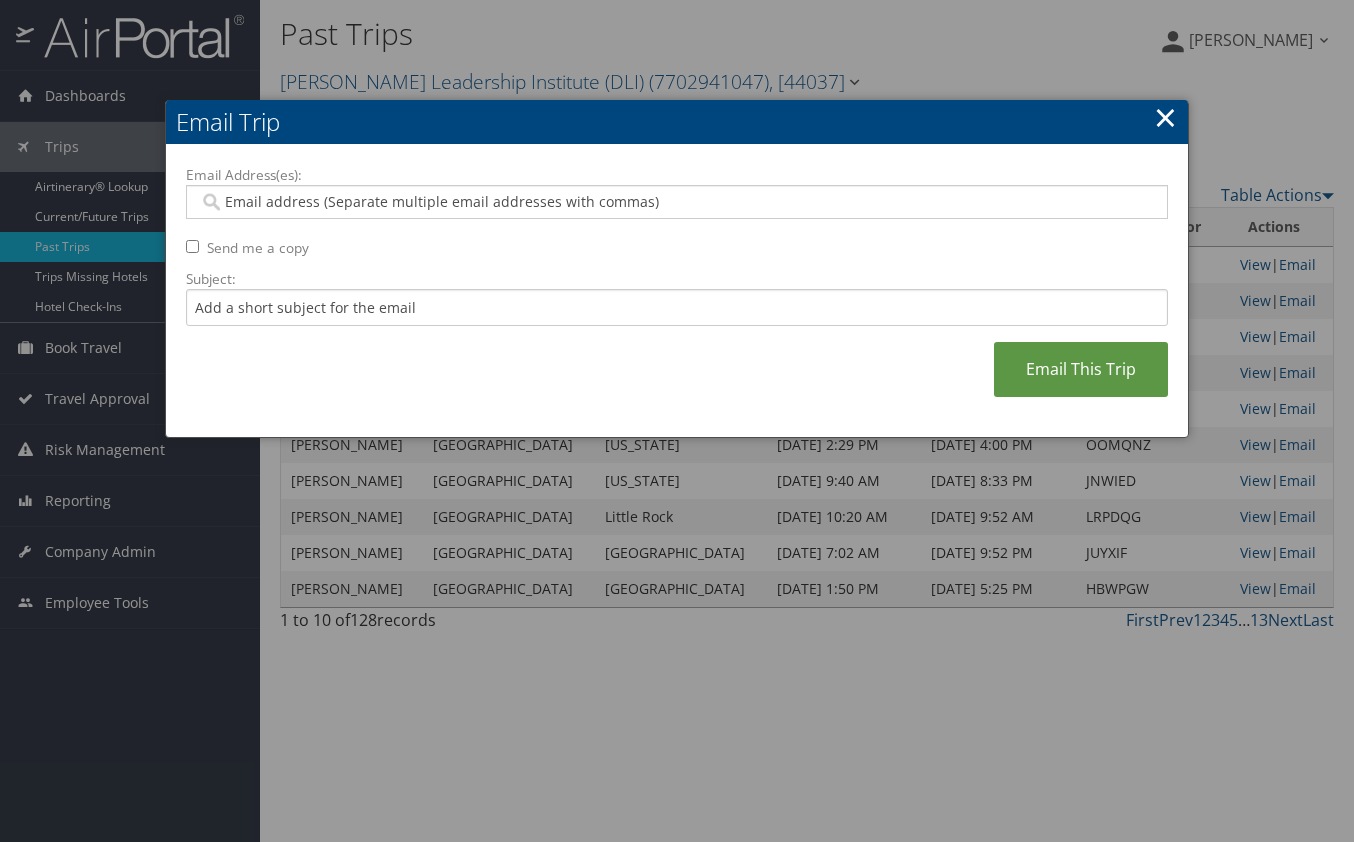click on "Email Address(es):" at bounding box center (676, 202) 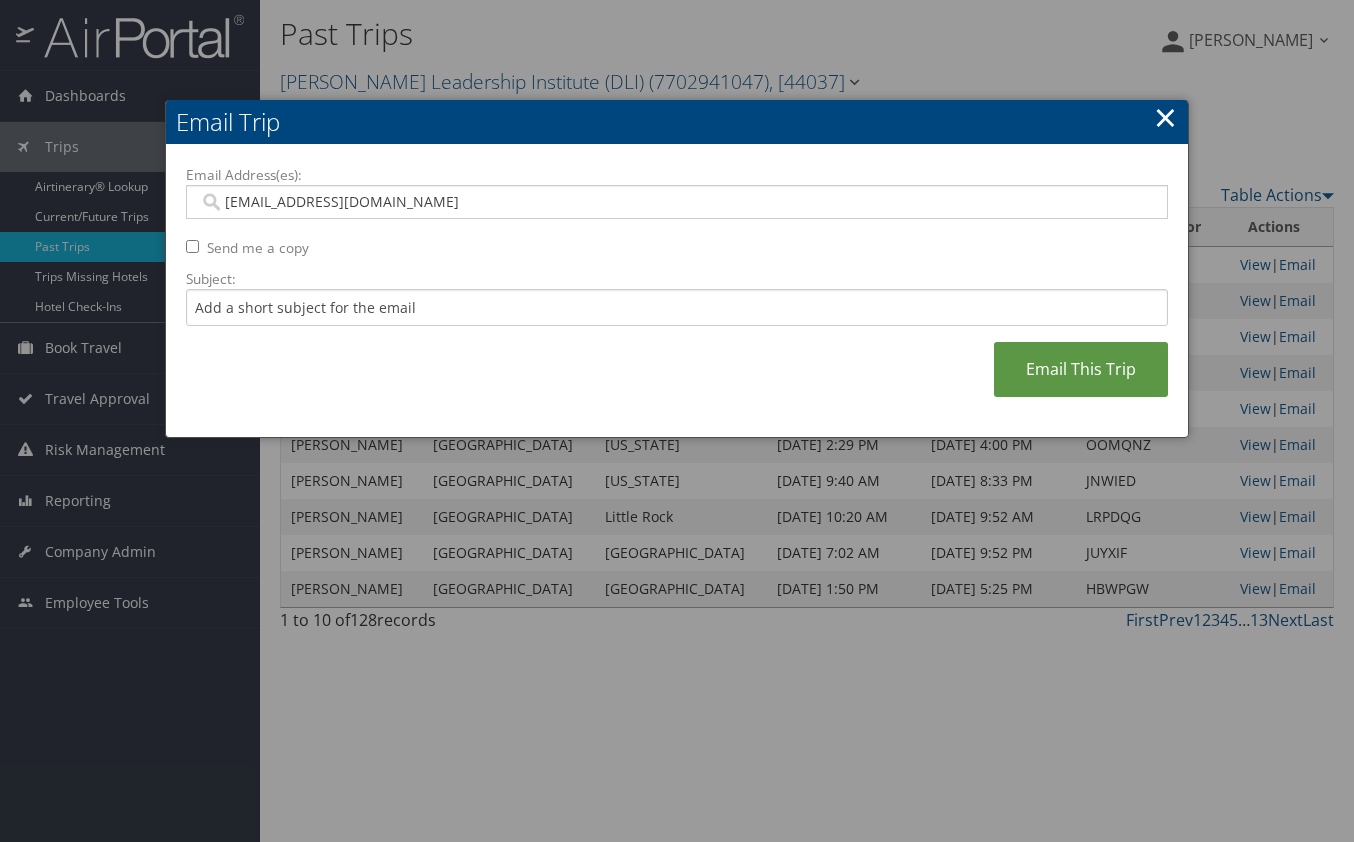 type on "jnelson@dlinstitute.org" 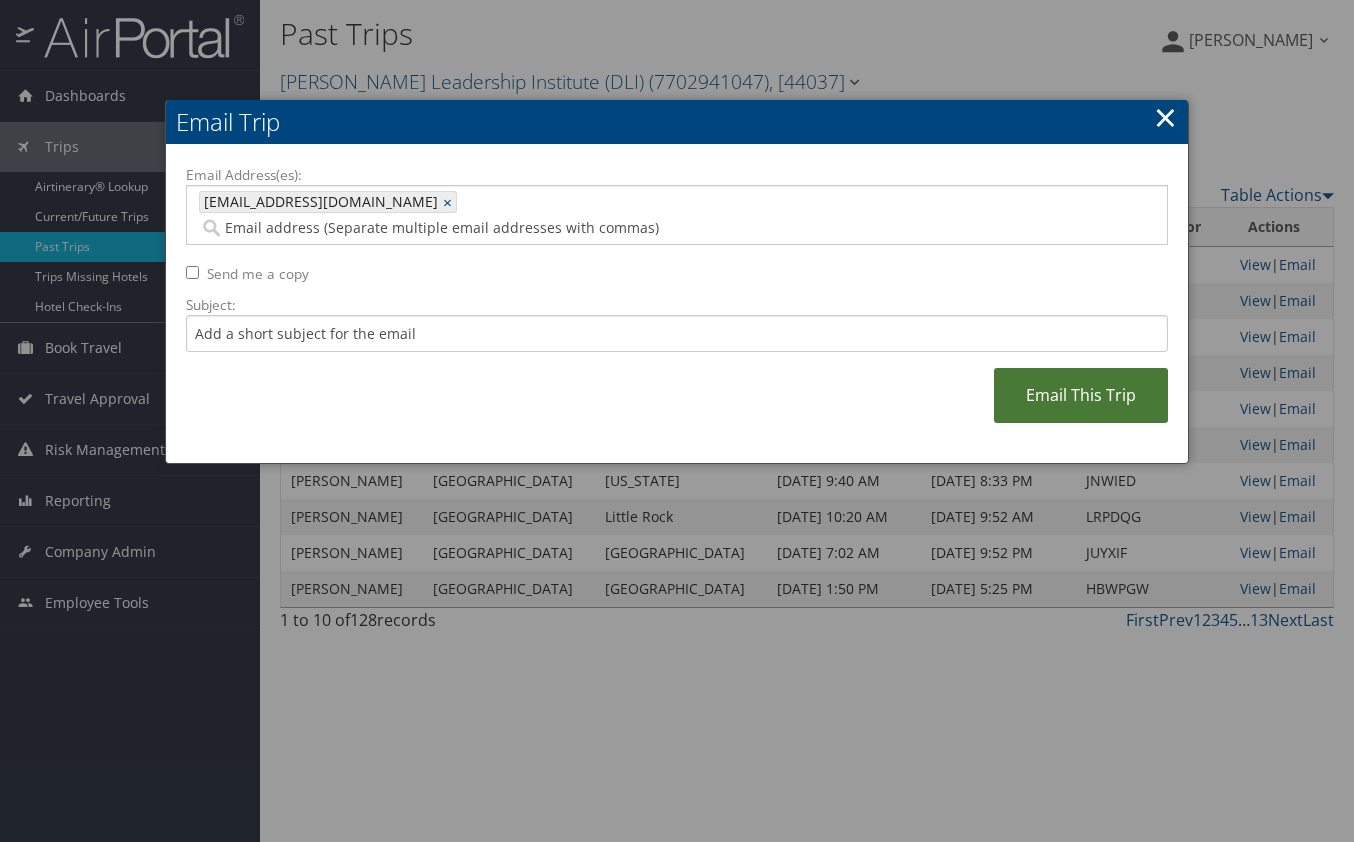 click on "Email This Trip" at bounding box center (1081, 395) 